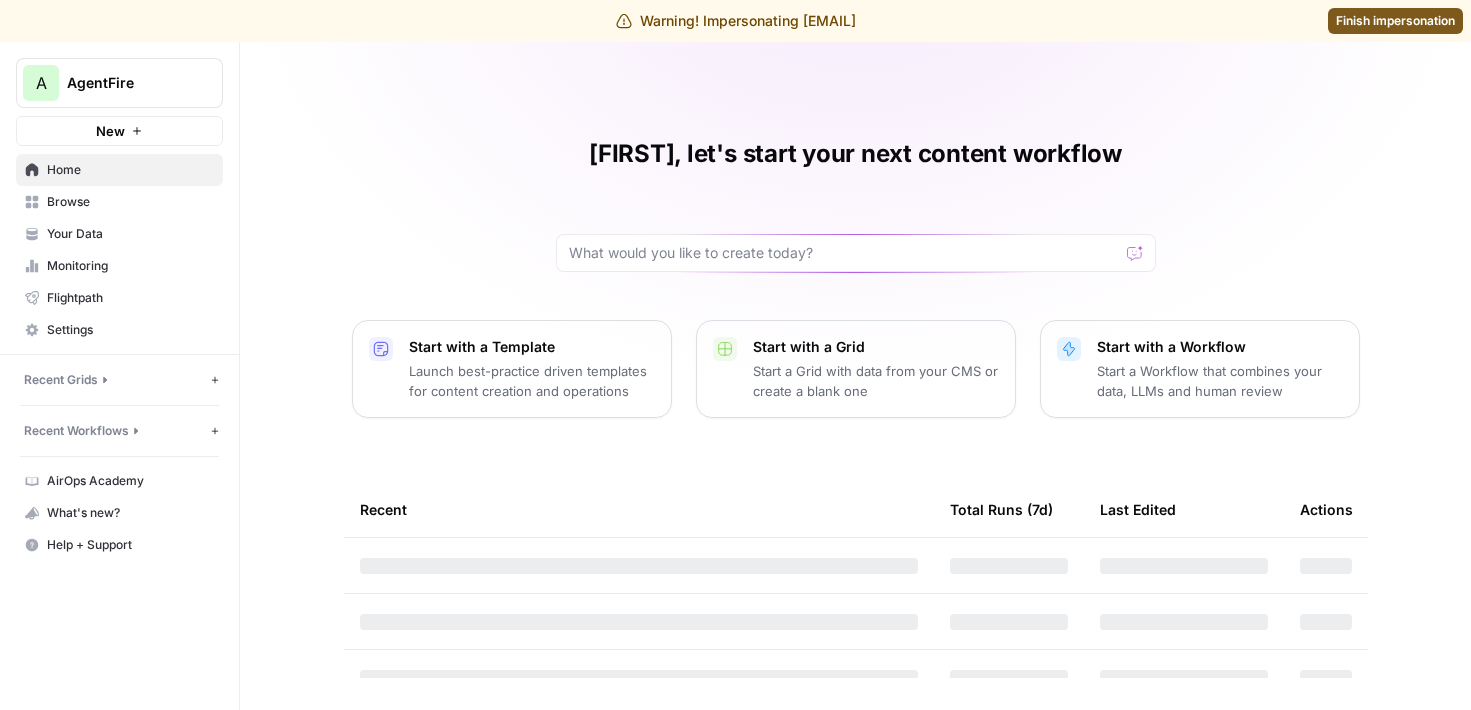 scroll, scrollTop: 0, scrollLeft: 0, axis: both 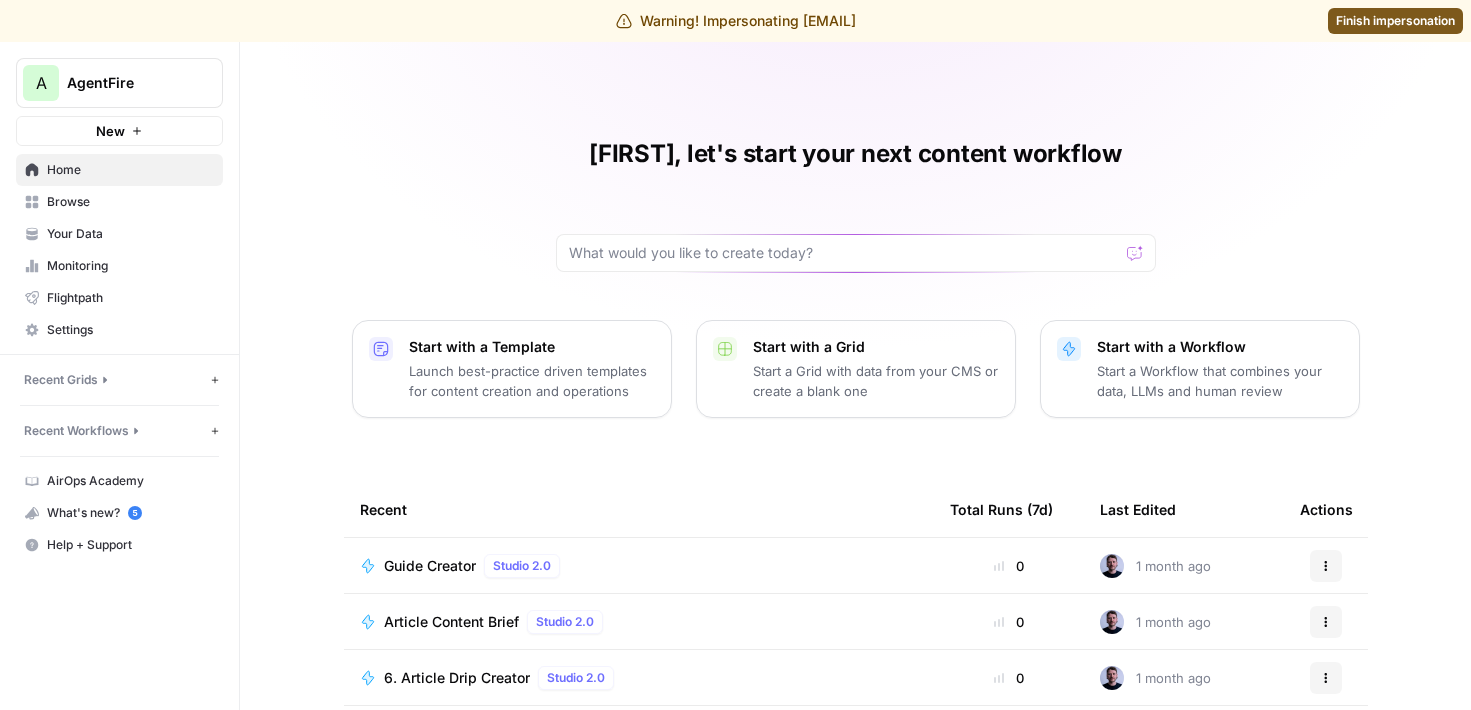 click on "Browse" at bounding box center [119, 202] 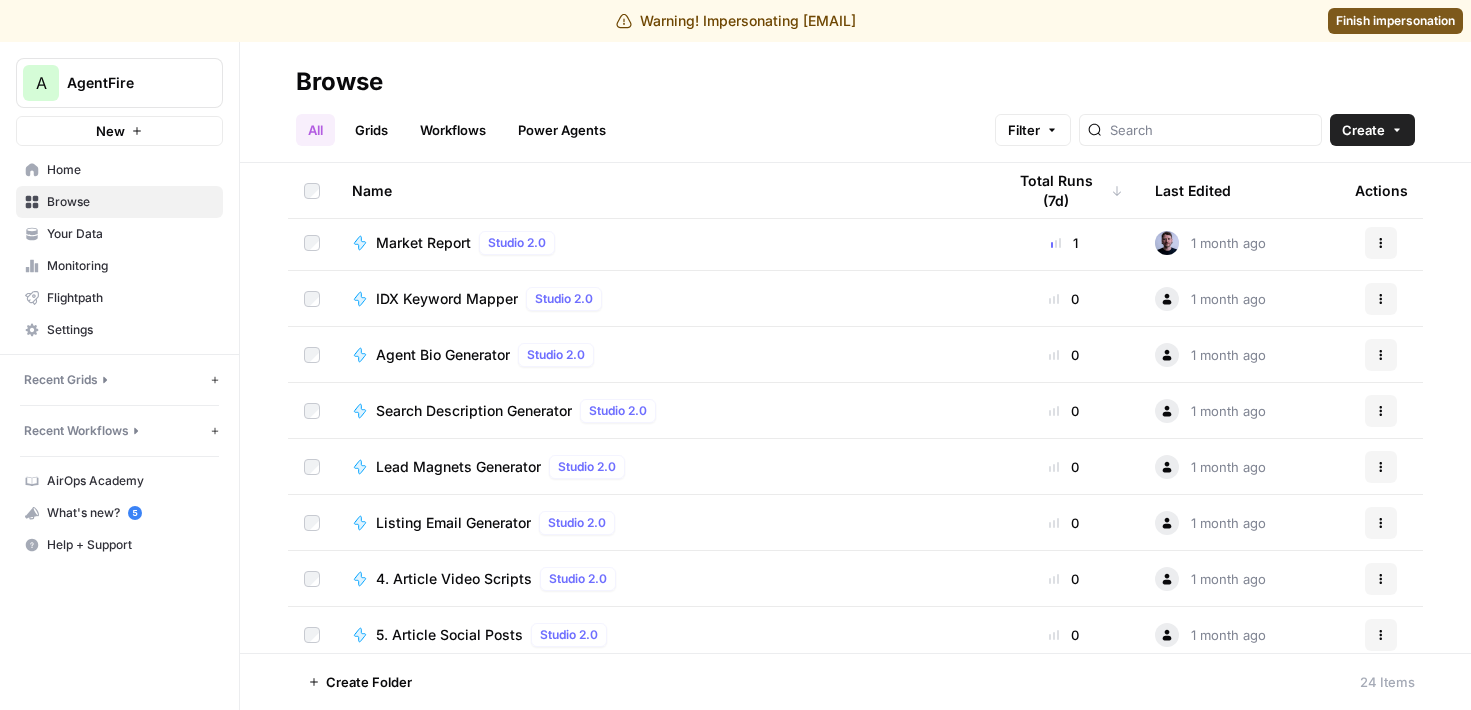 scroll, scrollTop: 910, scrollLeft: 0, axis: vertical 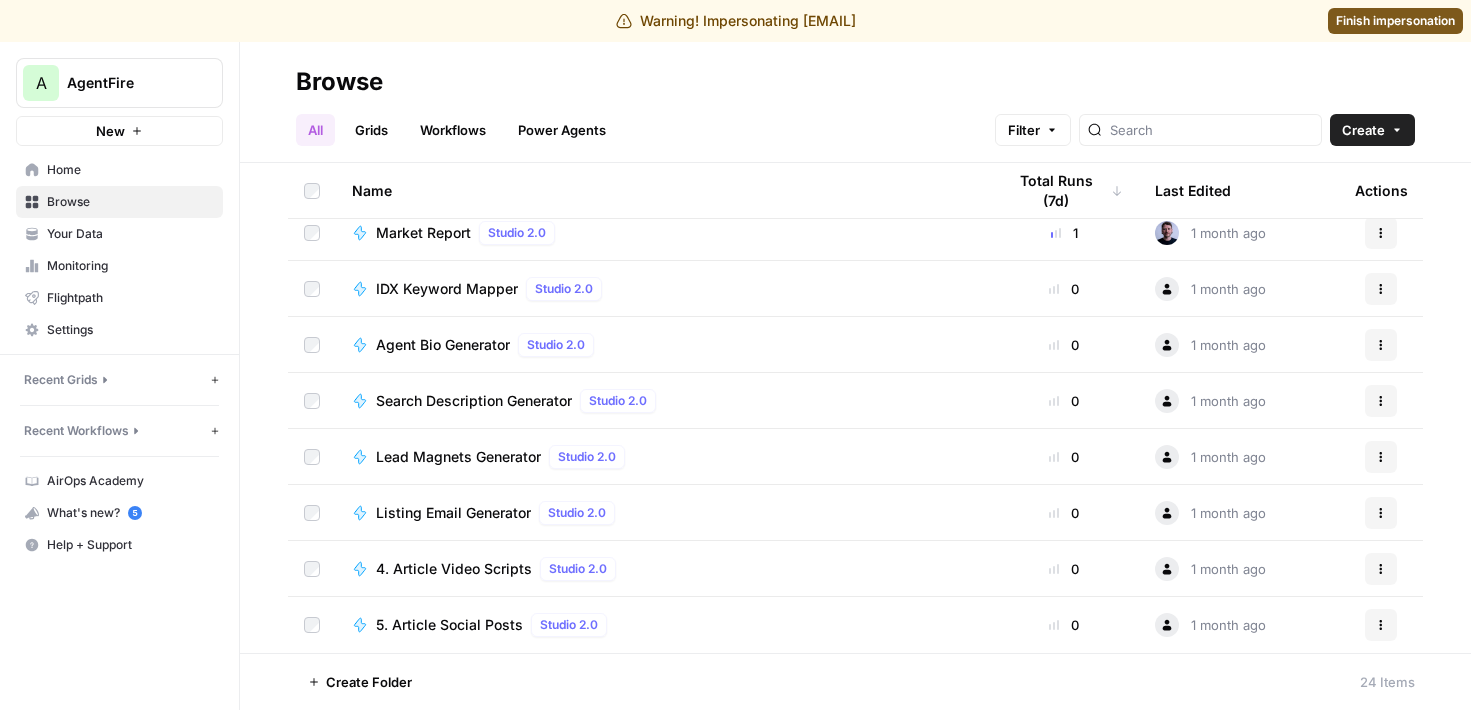 click on "Finish impersonation" at bounding box center [1395, 21] 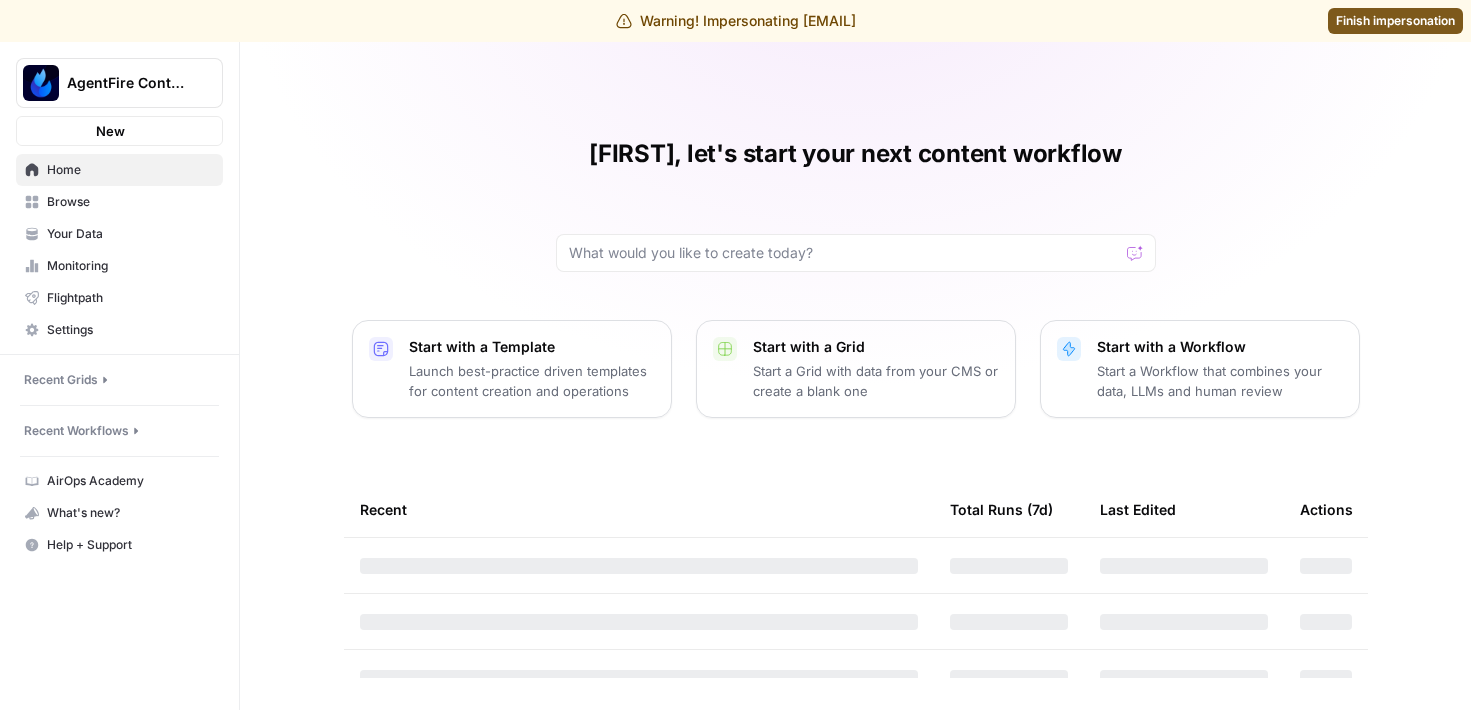 scroll, scrollTop: 0, scrollLeft: 0, axis: both 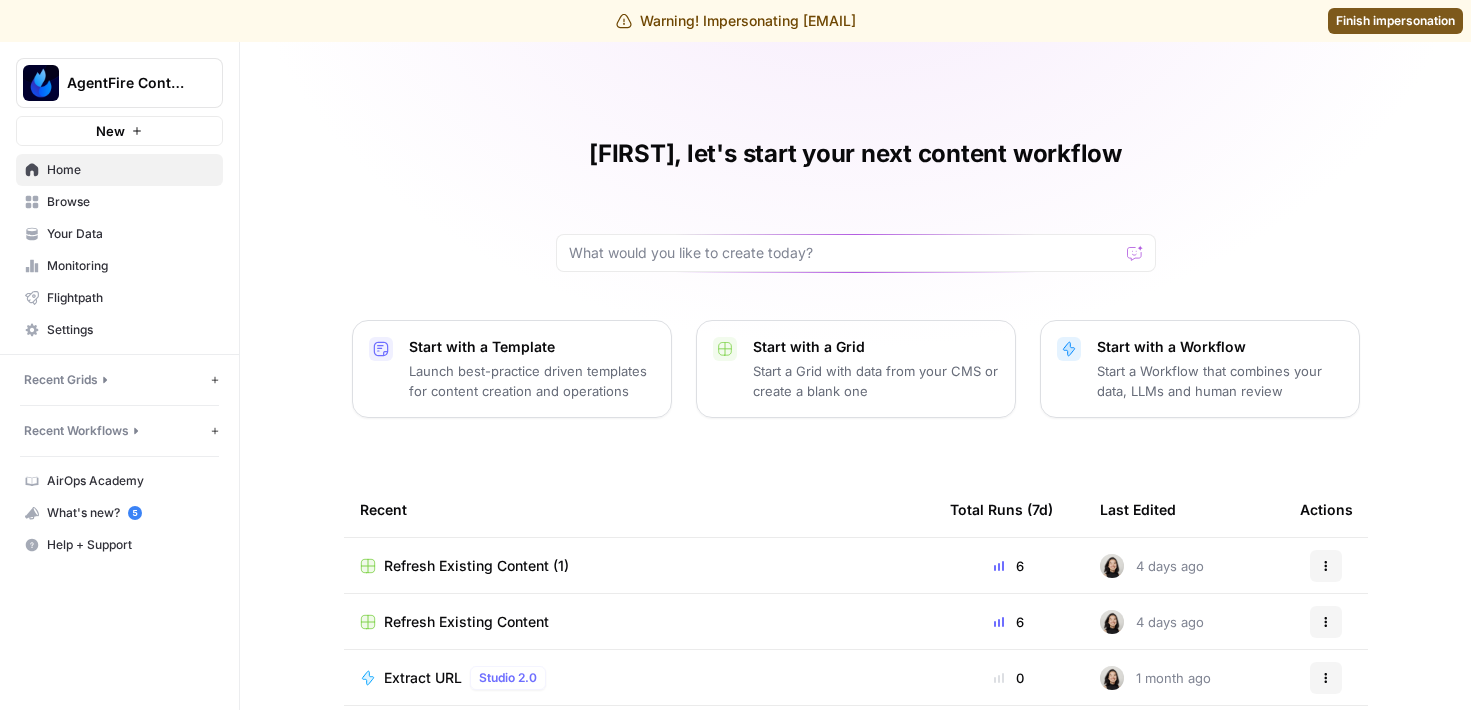 click on "Browse" at bounding box center (130, 202) 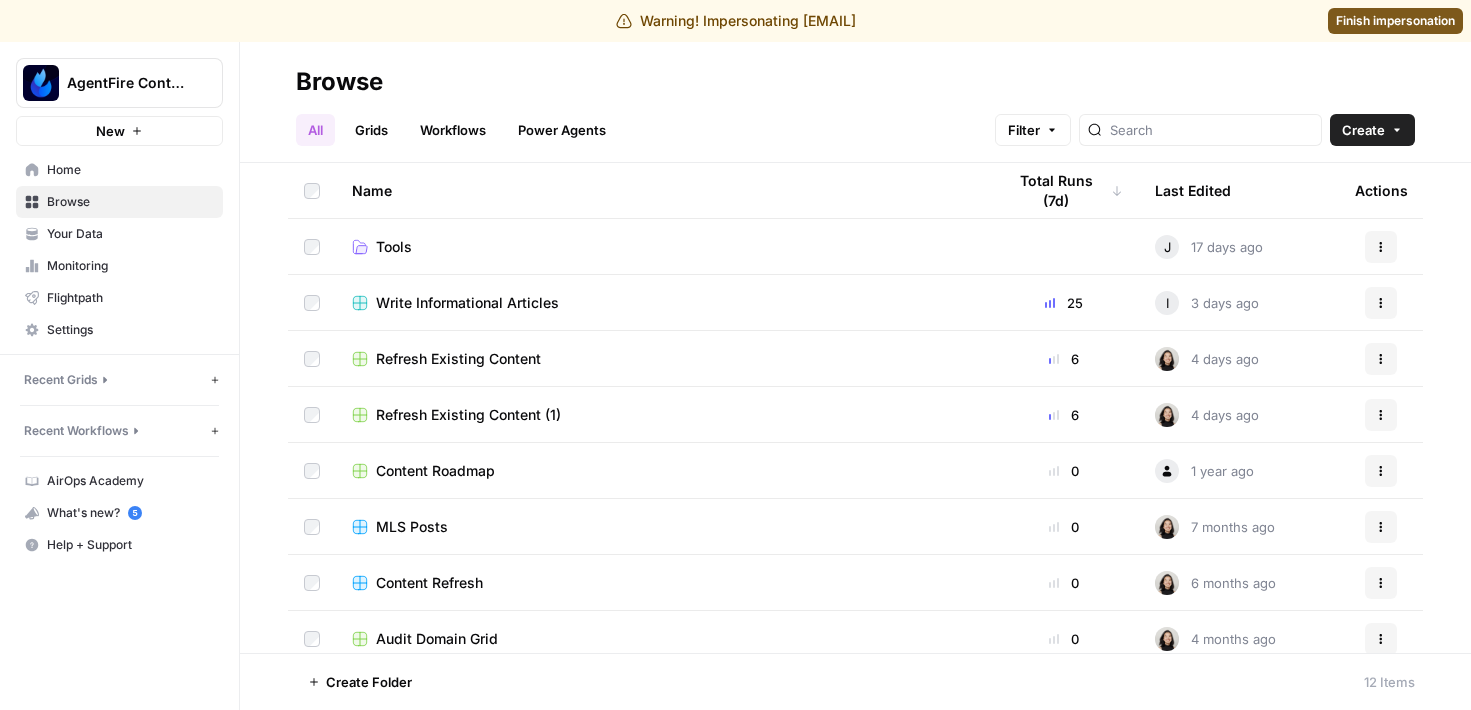 click on "Workflows" at bounding box center (453, 130) 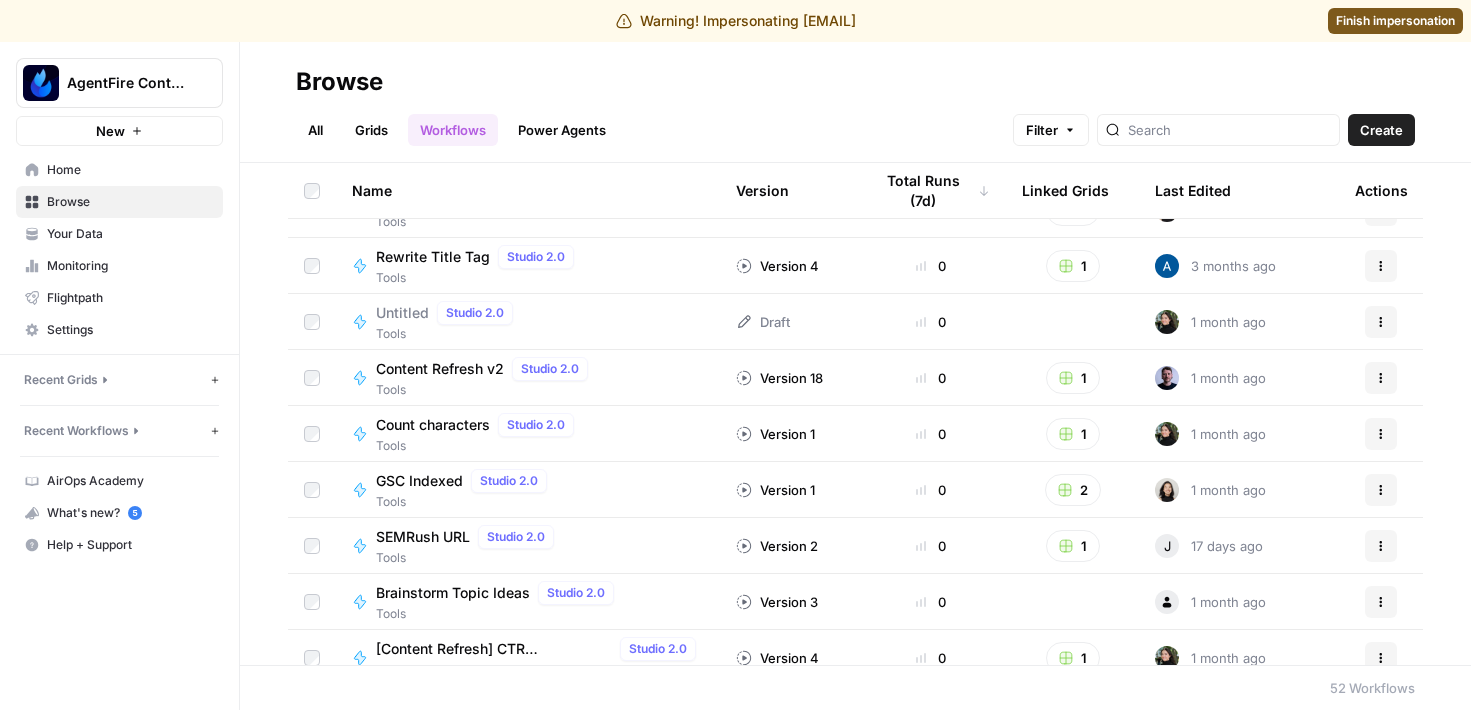 scroll, scrollTop: 0, scrollLeft: 0, axis: both 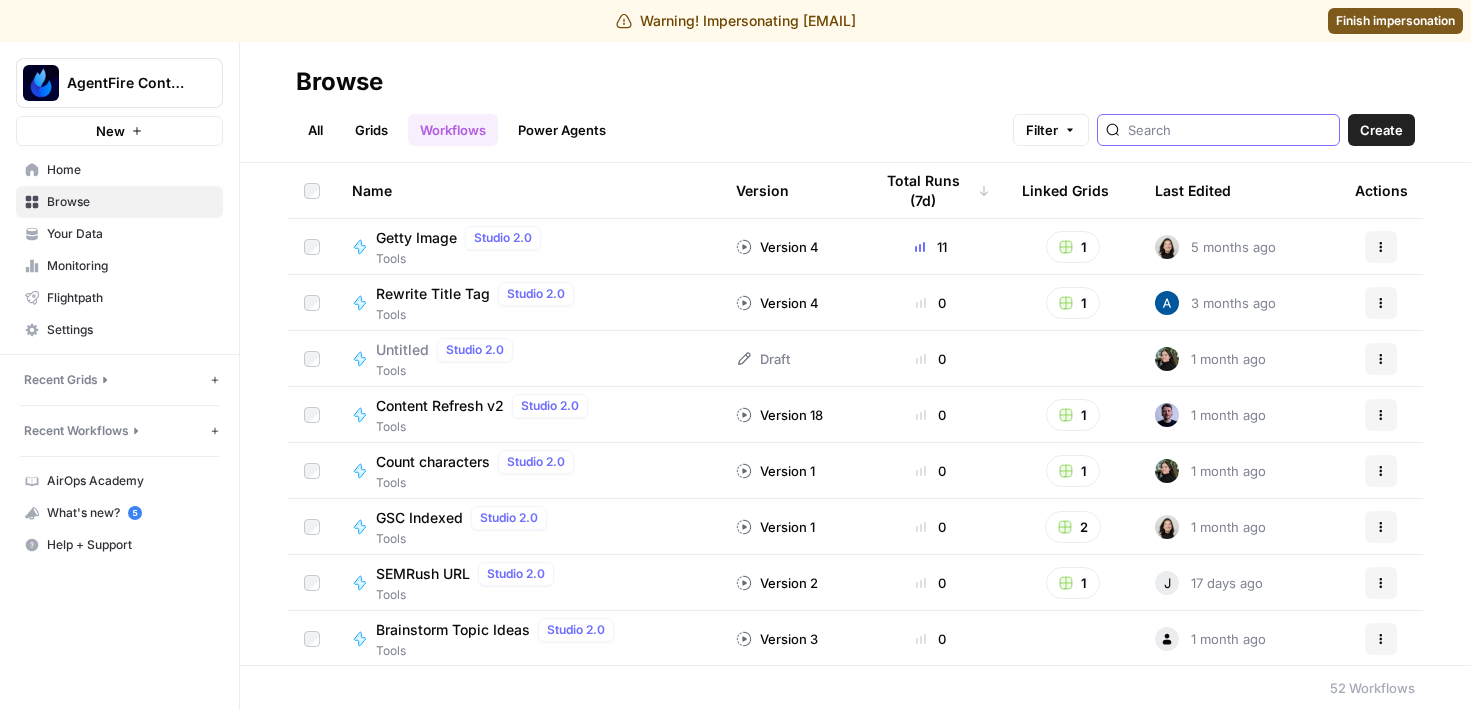 click at bounding box center [1229, 130] 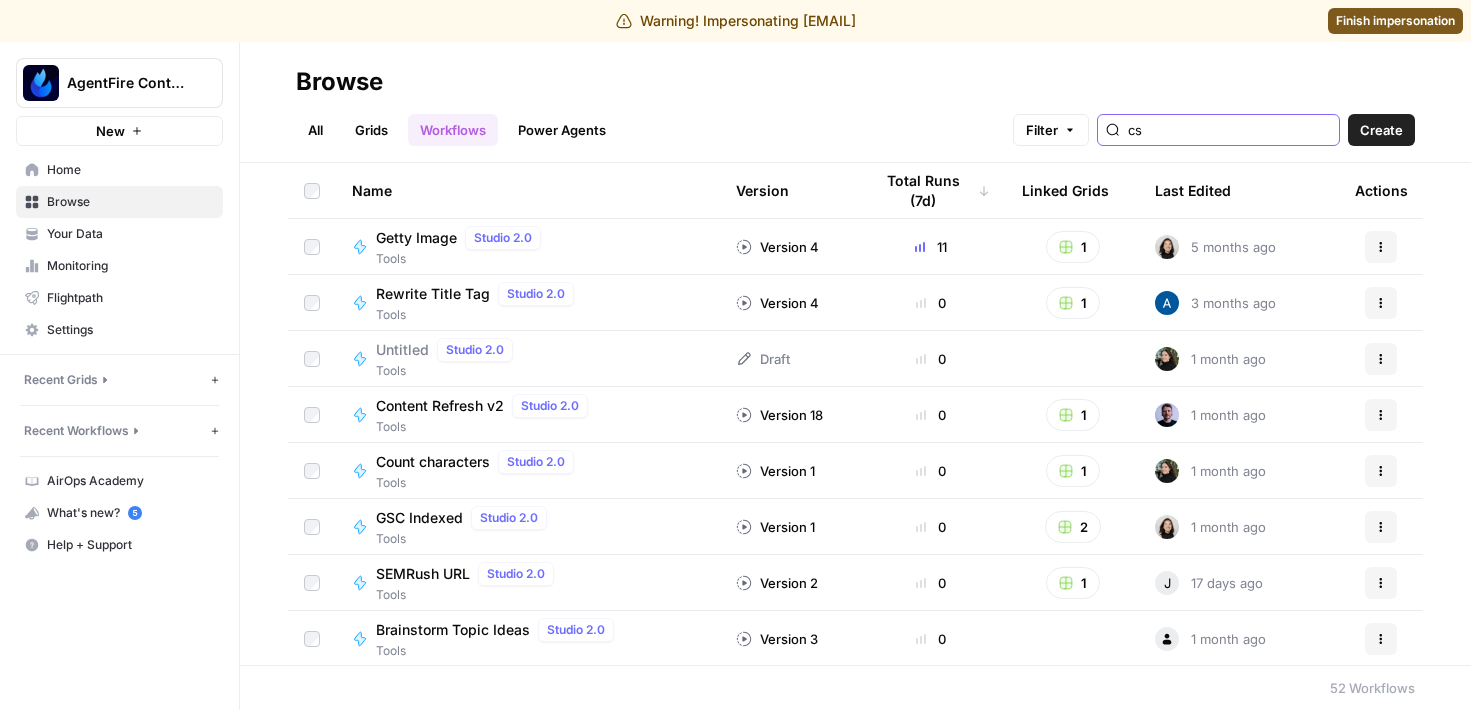 type on "csm" 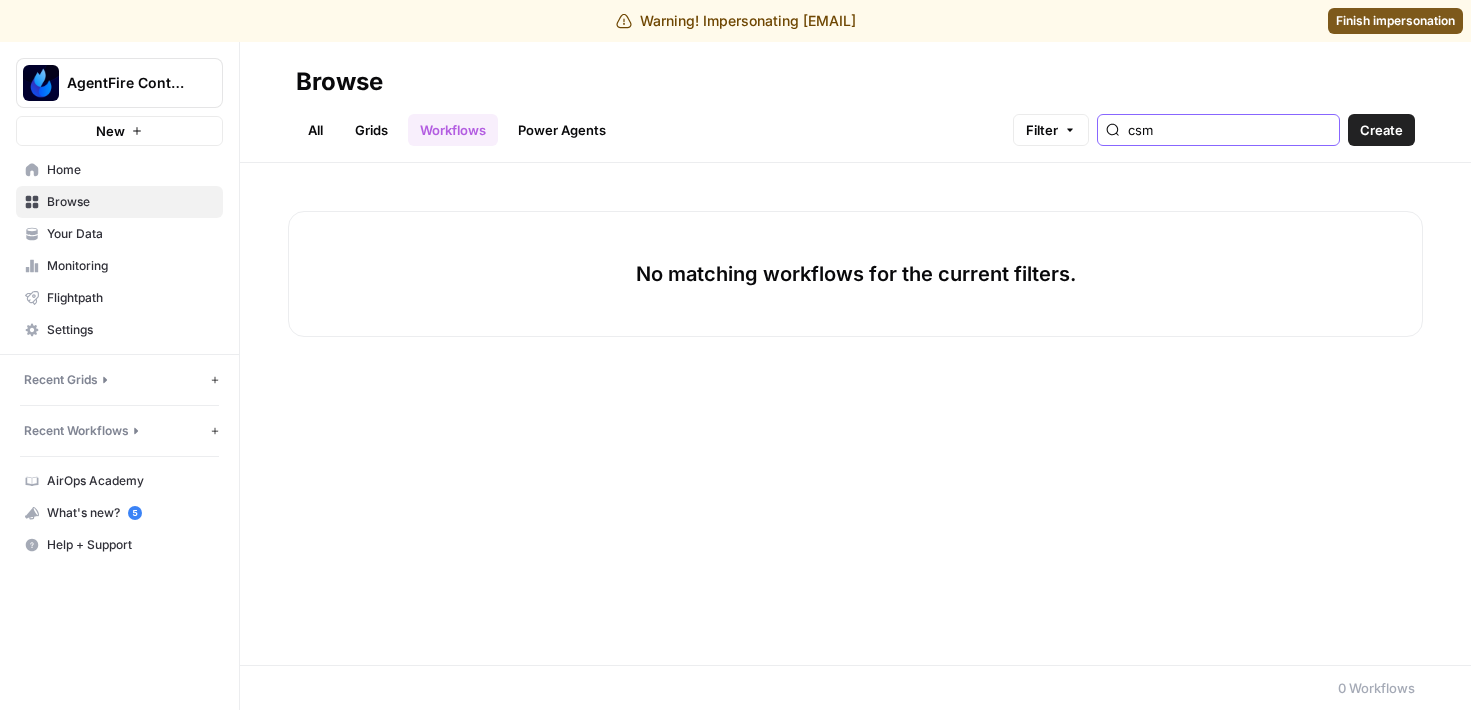 click on "csm" at bounding box center (1229, 130) 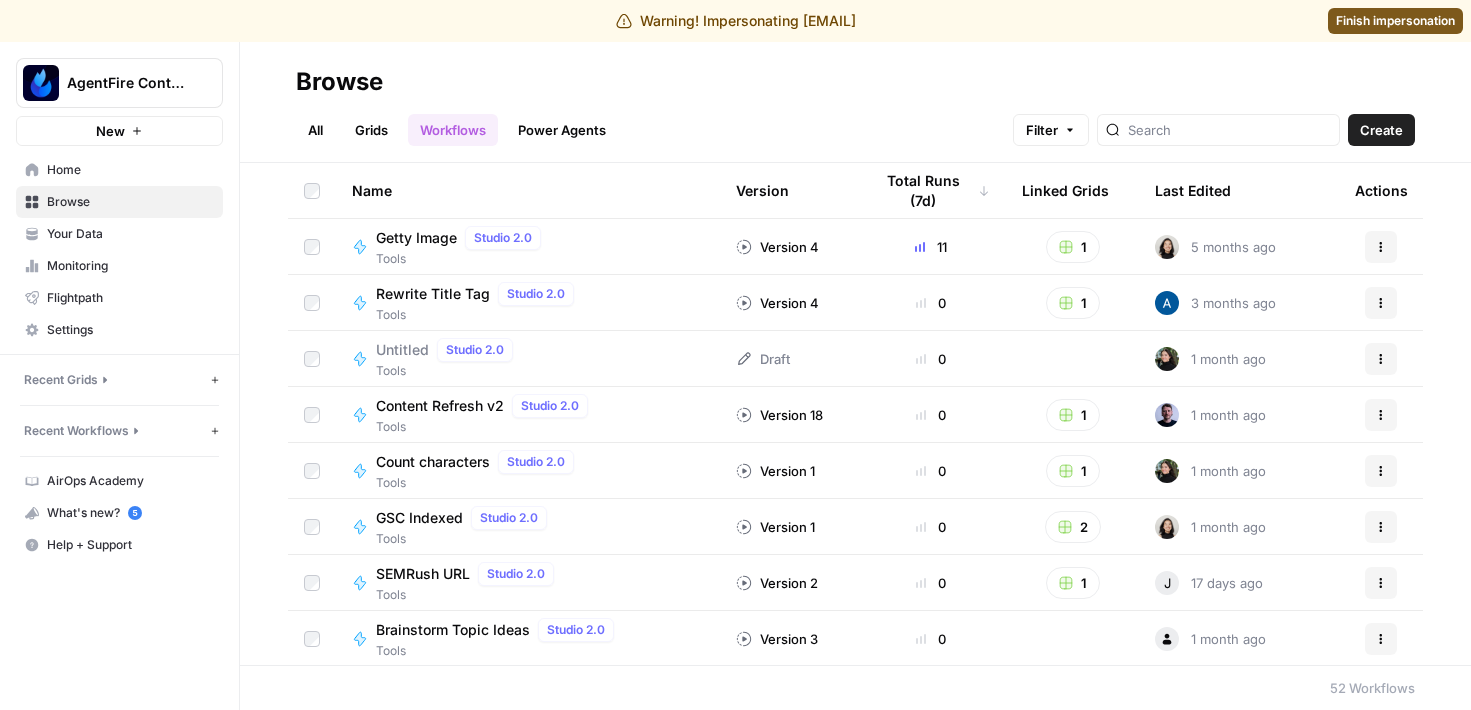 click on "Finish impersonation" at bounding box center [1395, 21] 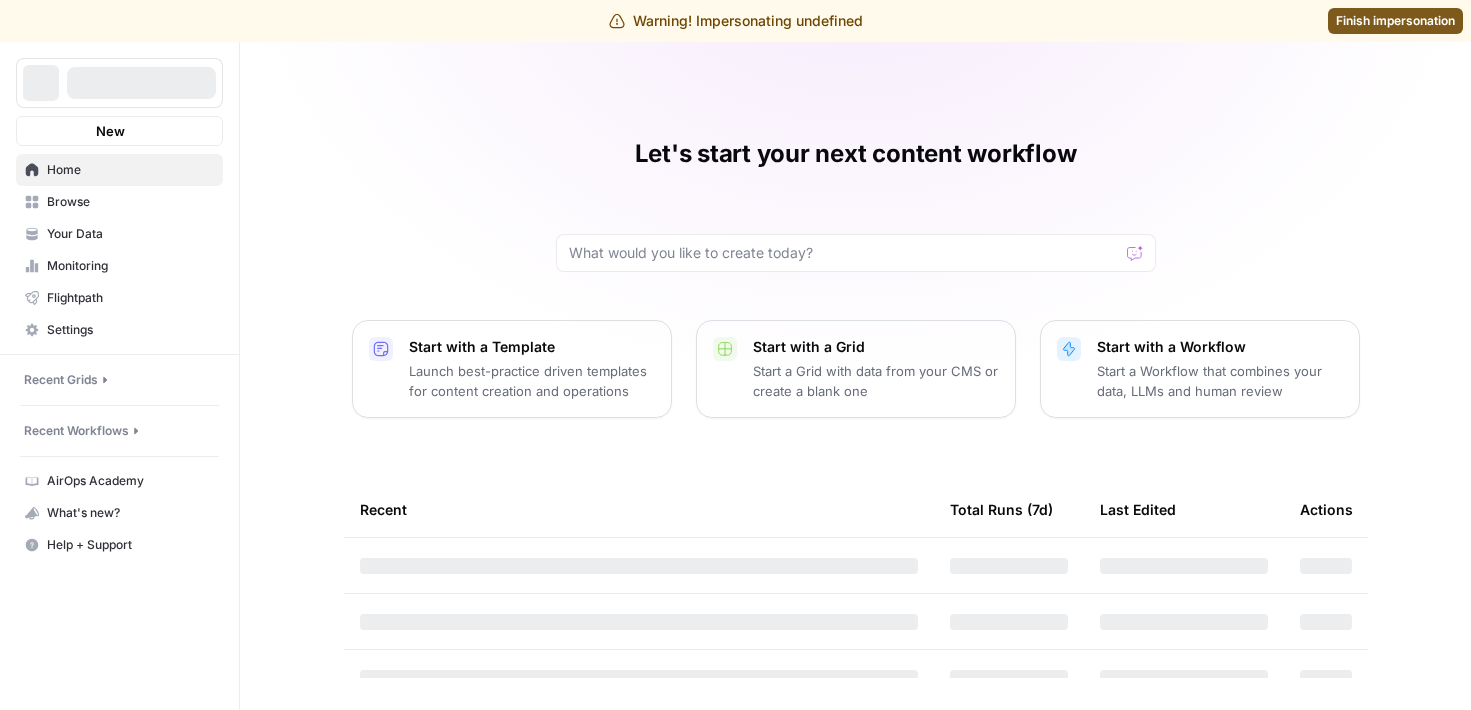 scroll, scrollTop: 0, scrollLeft: 0, axis: both 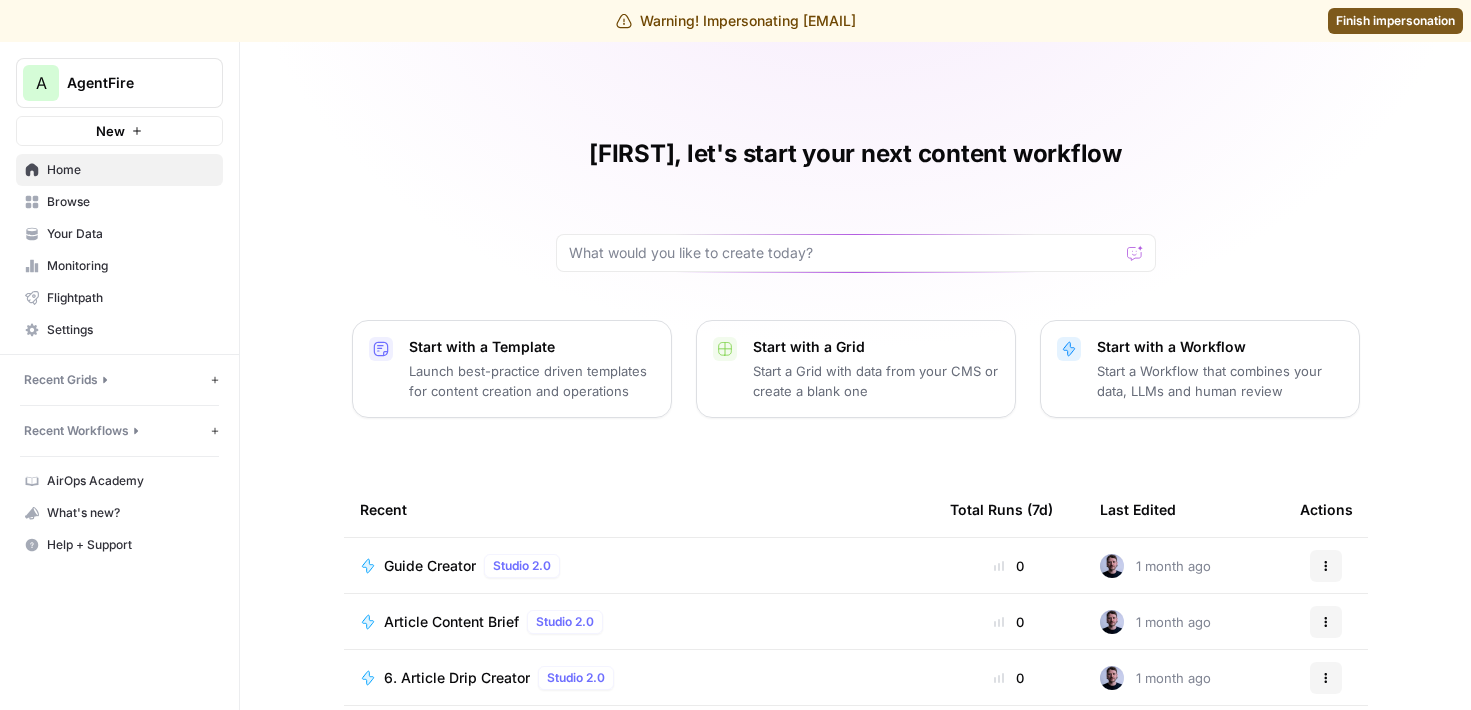click on "Browse" at bounding box center [130, 202] 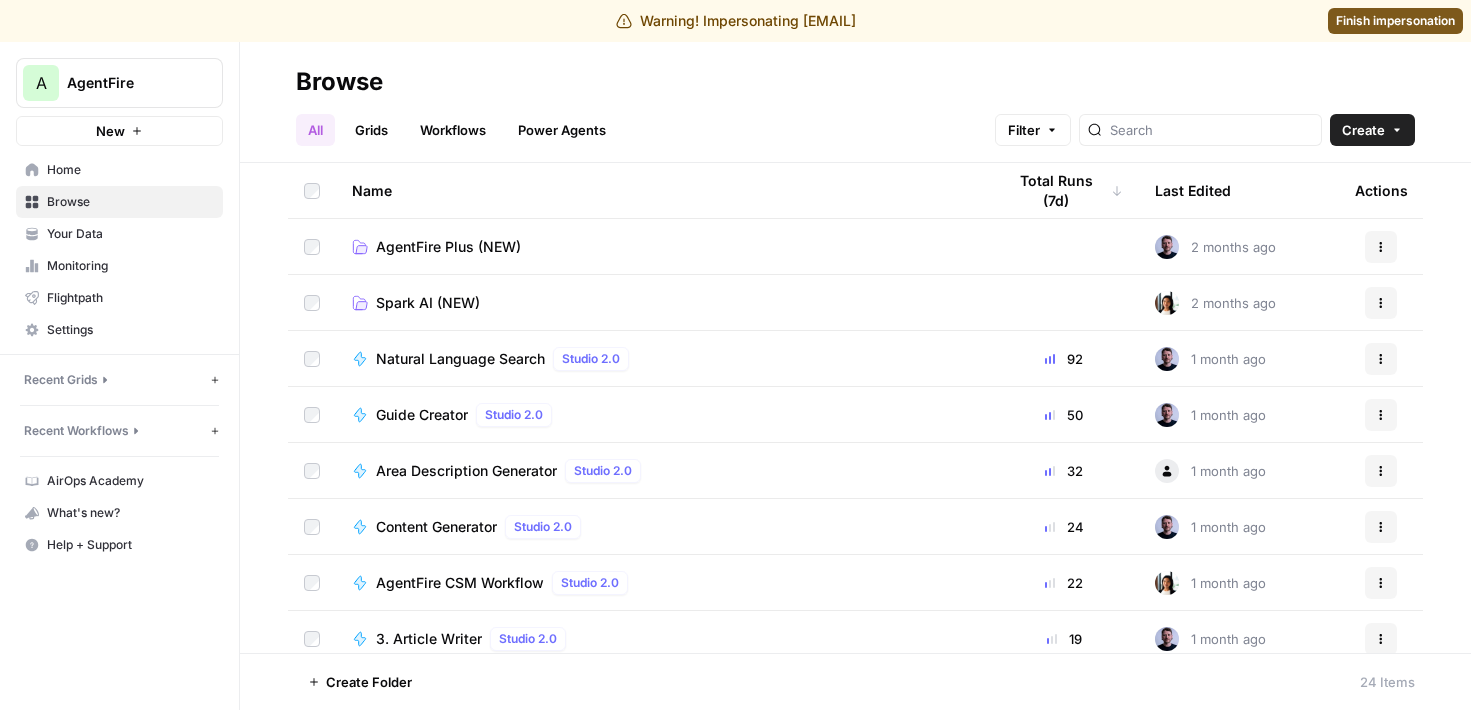 click on "Workflows" at bounding box center (453, 130) 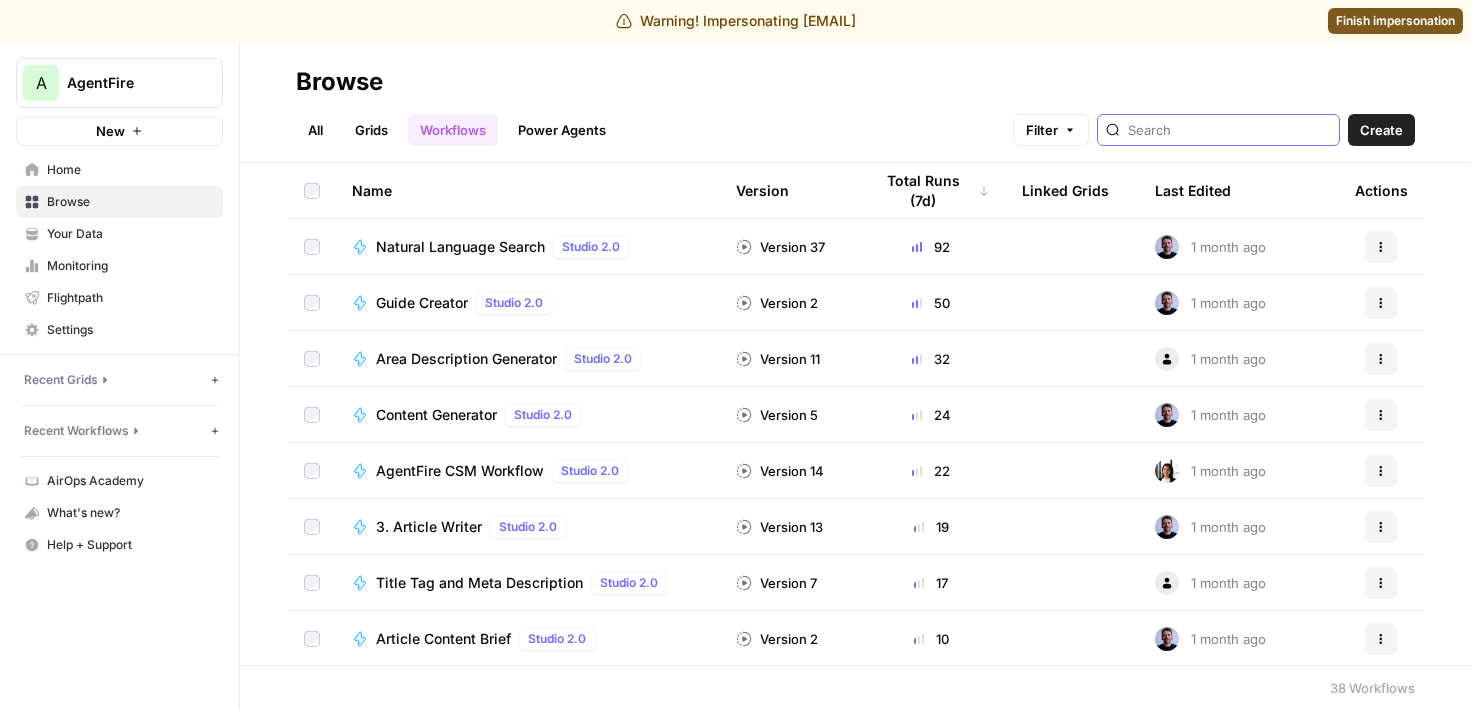 click at bounding box center (1229, 130) 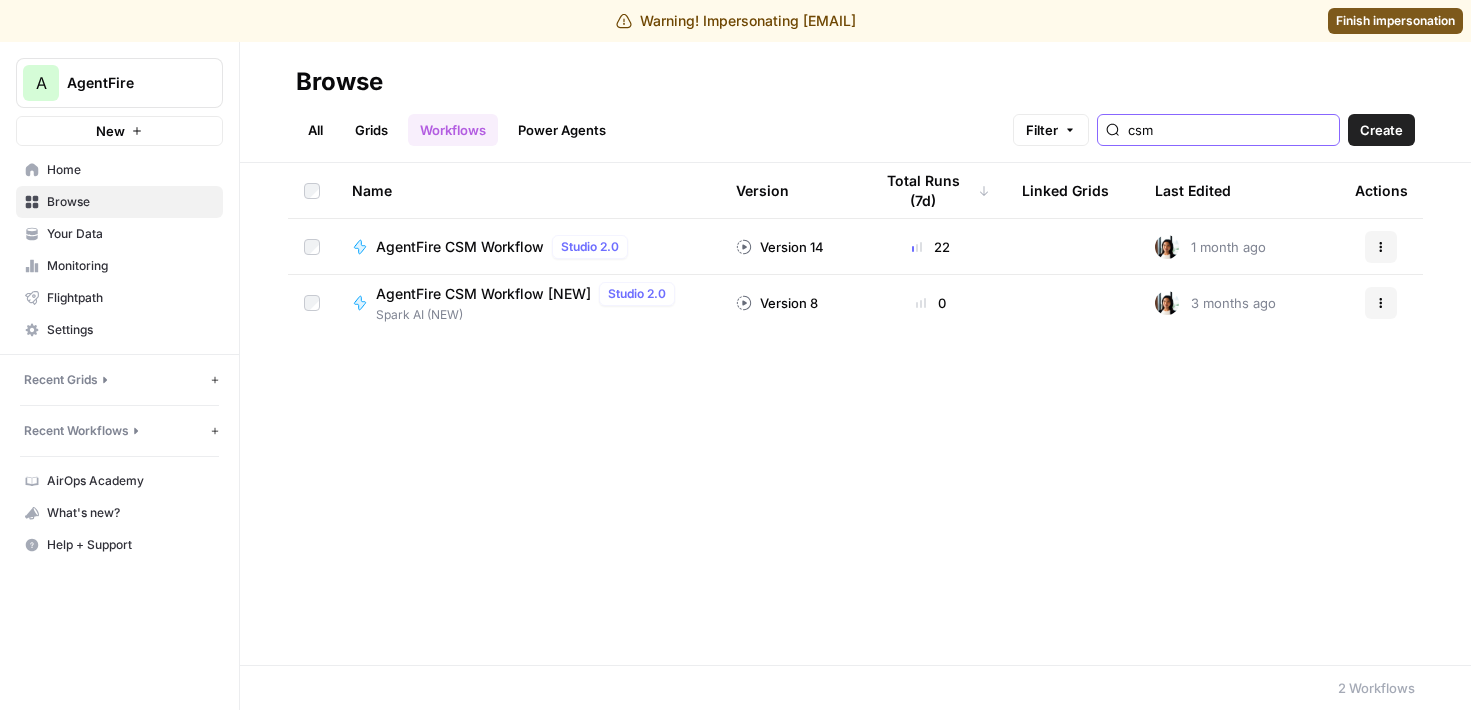 type on "csm" 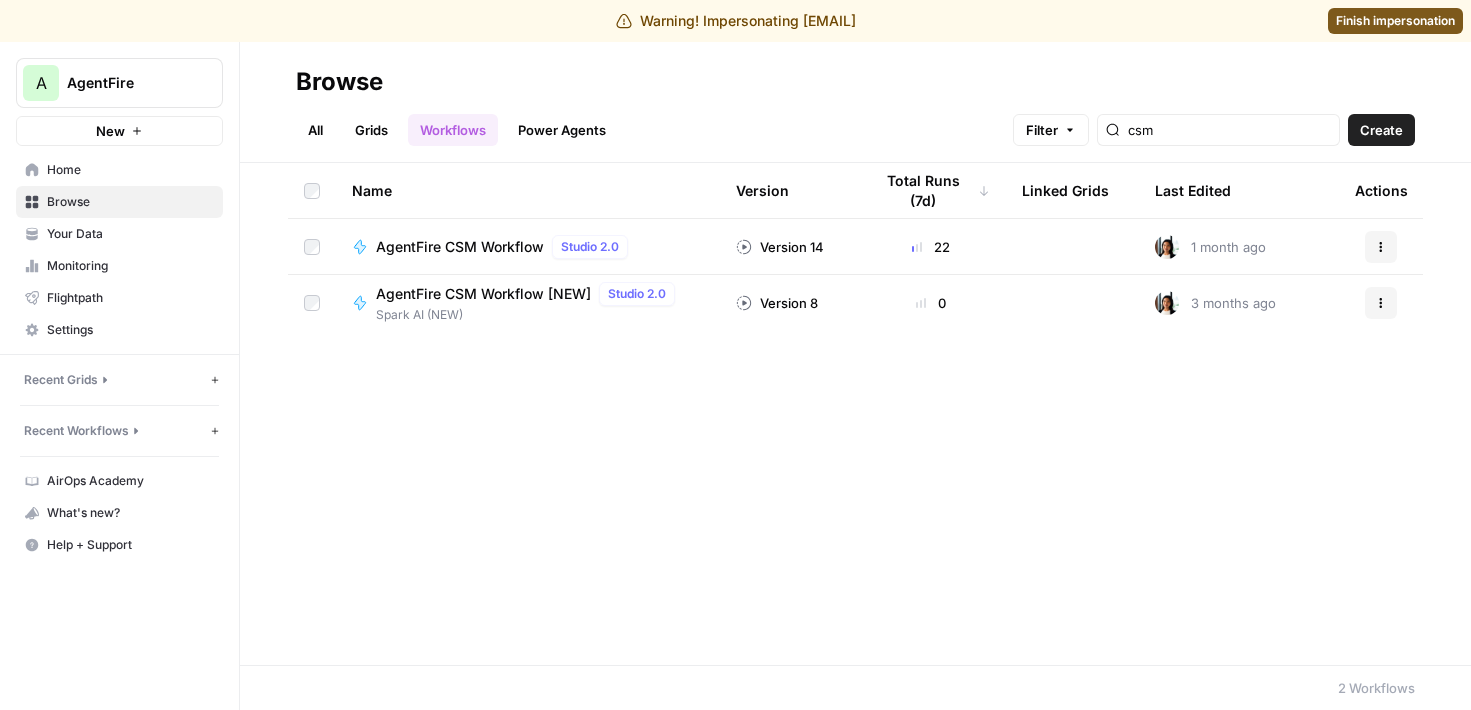 click on "AgentFire CSM Workflow" at bounding box center [460, 247] 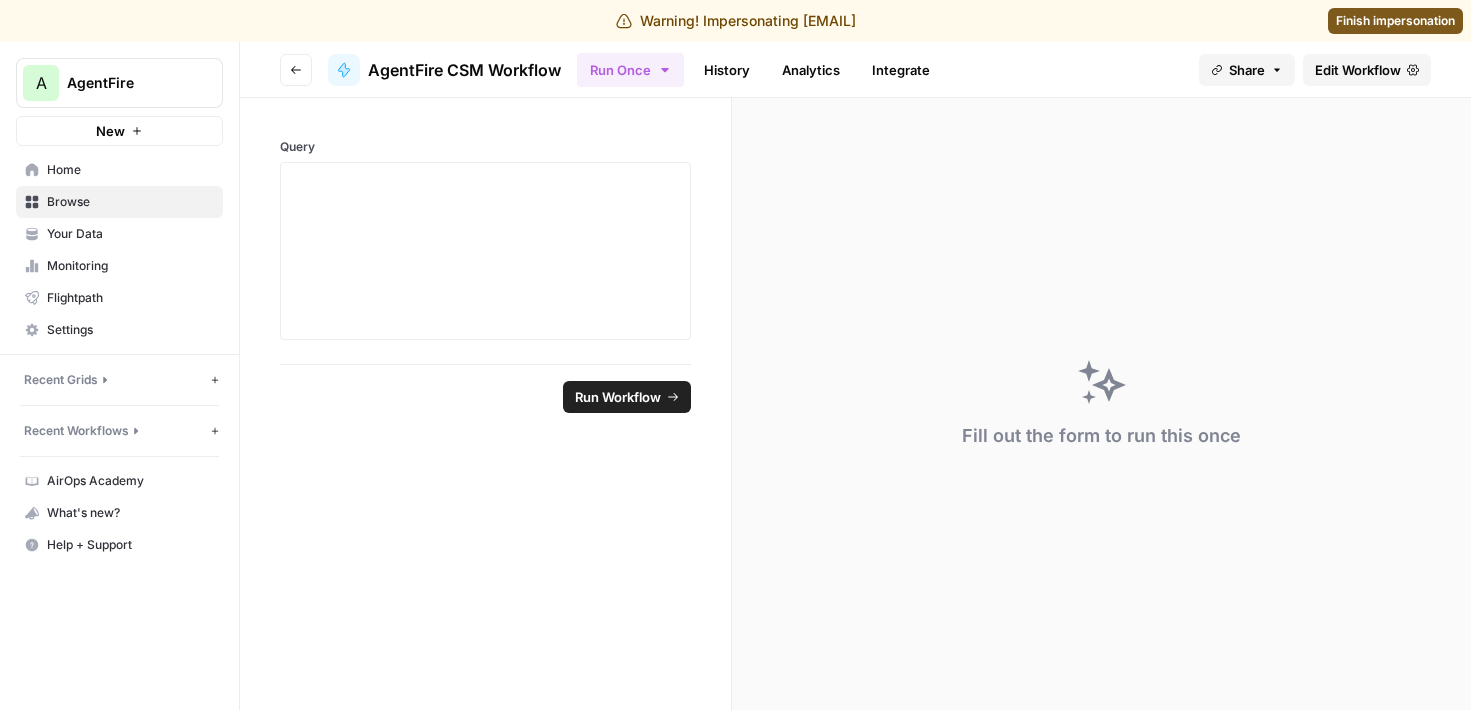 click on "Edit Workflow" at bounding box center [1358, 70] 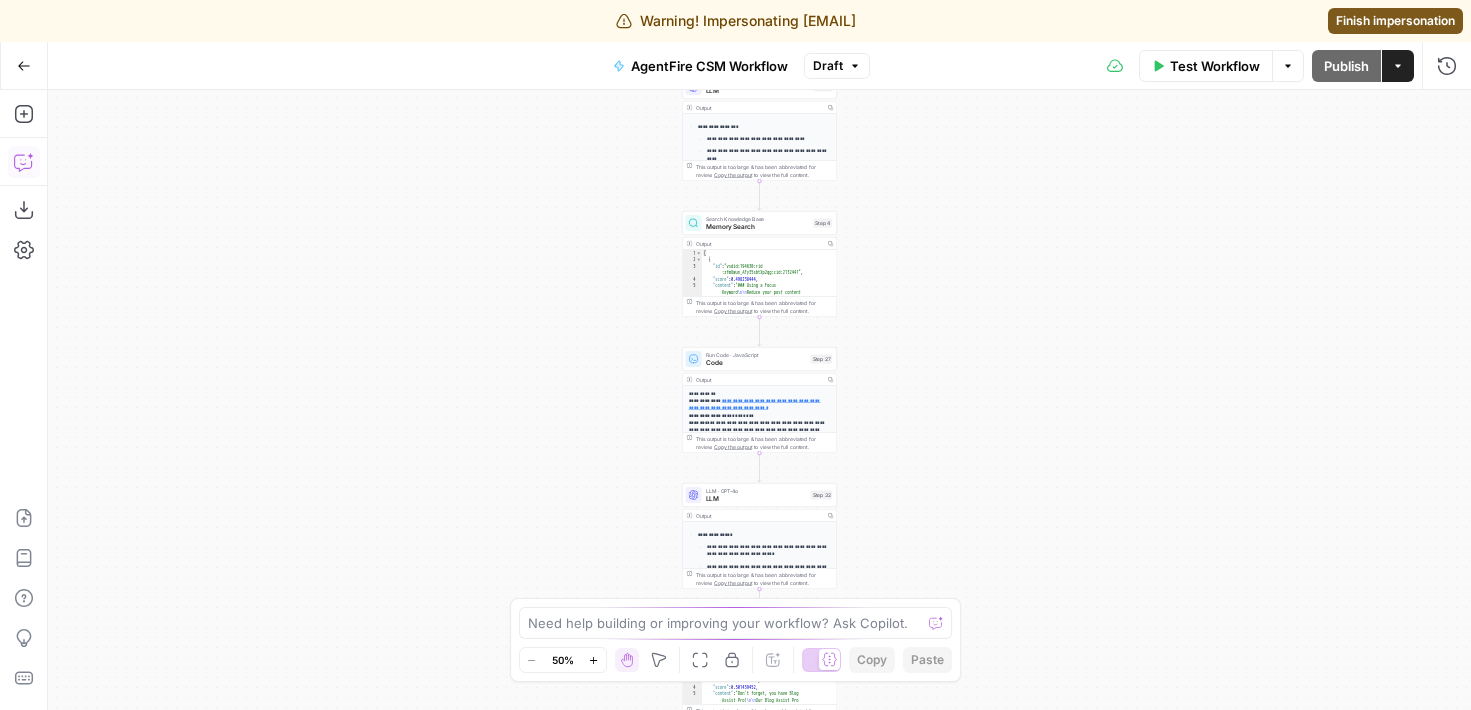 click 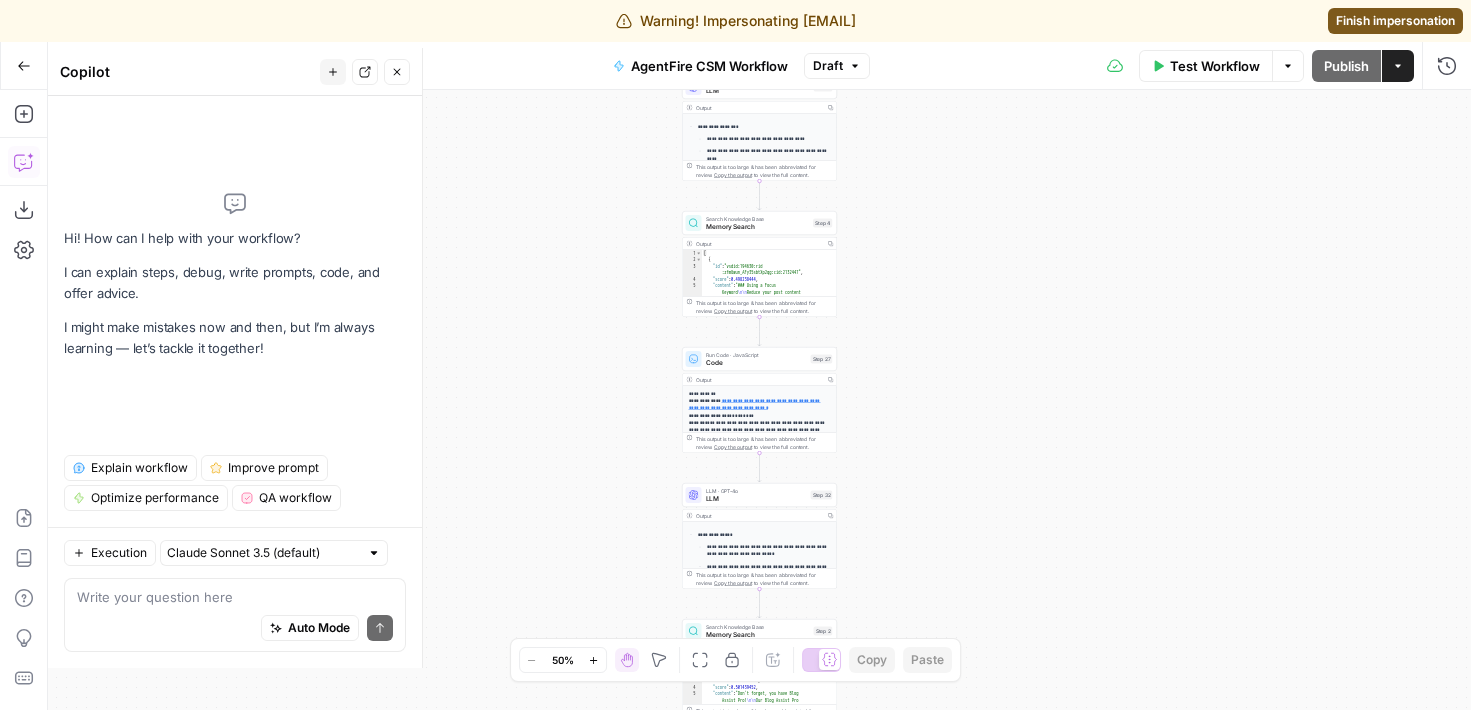 click on "Explain workflow" at bounding box center [139, 468] 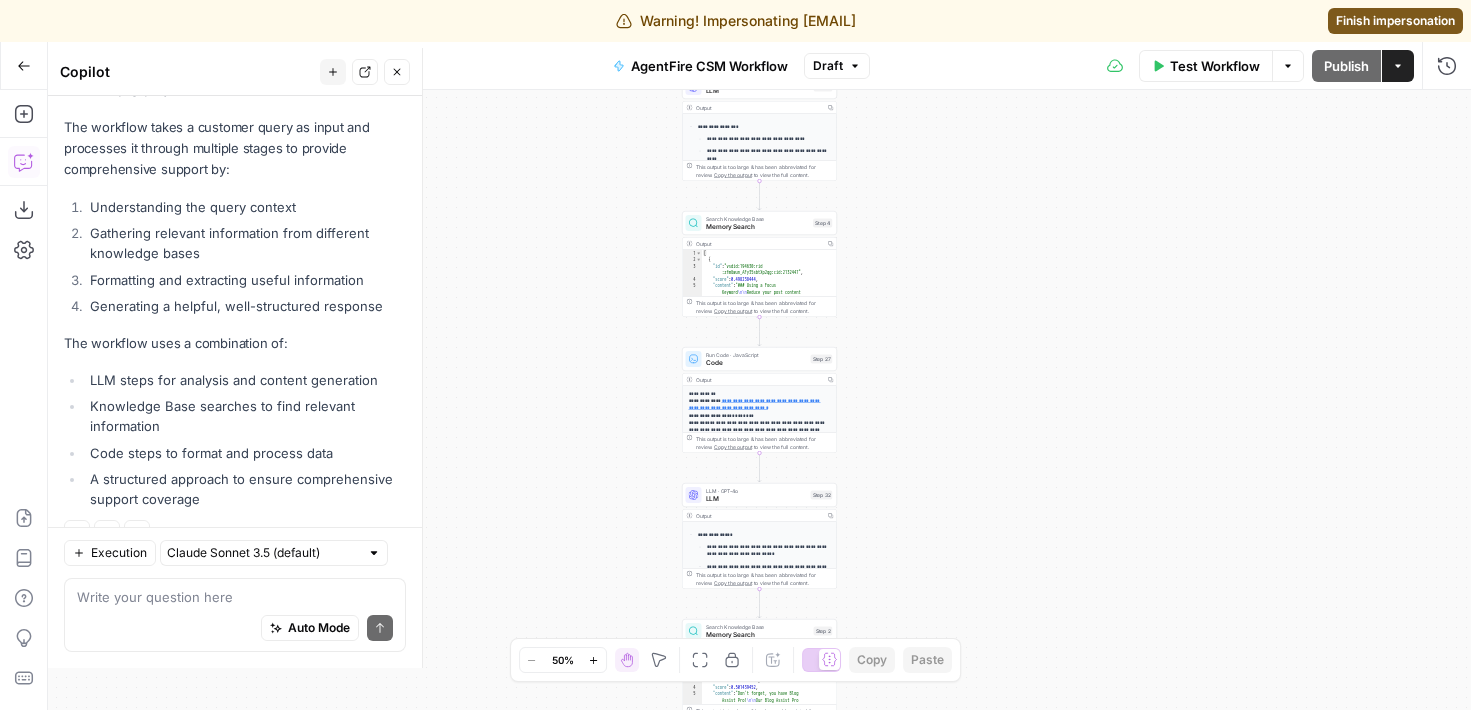 scroll, scrollTop: 1094, scrollLeft: 0, axis: vertical 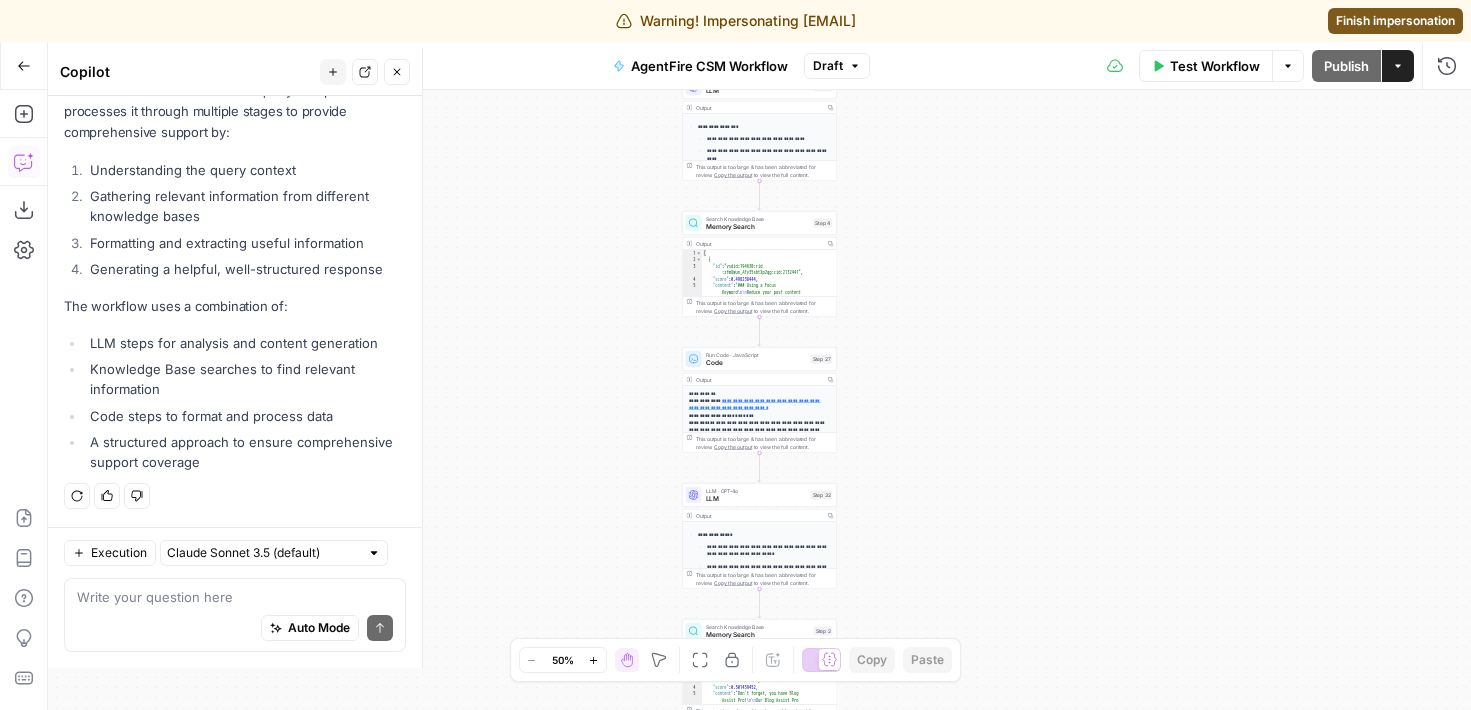 click 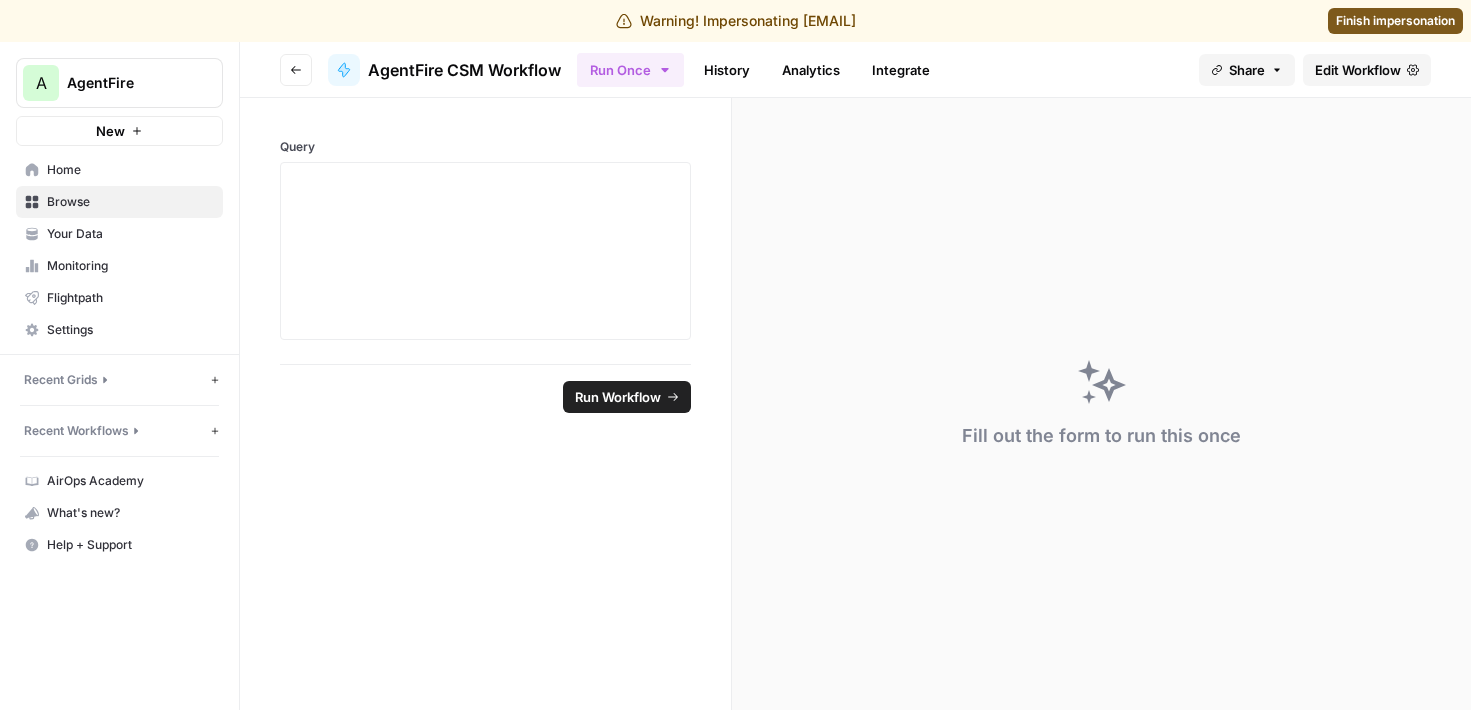 click on "Home" at bounding box center [130, 170] 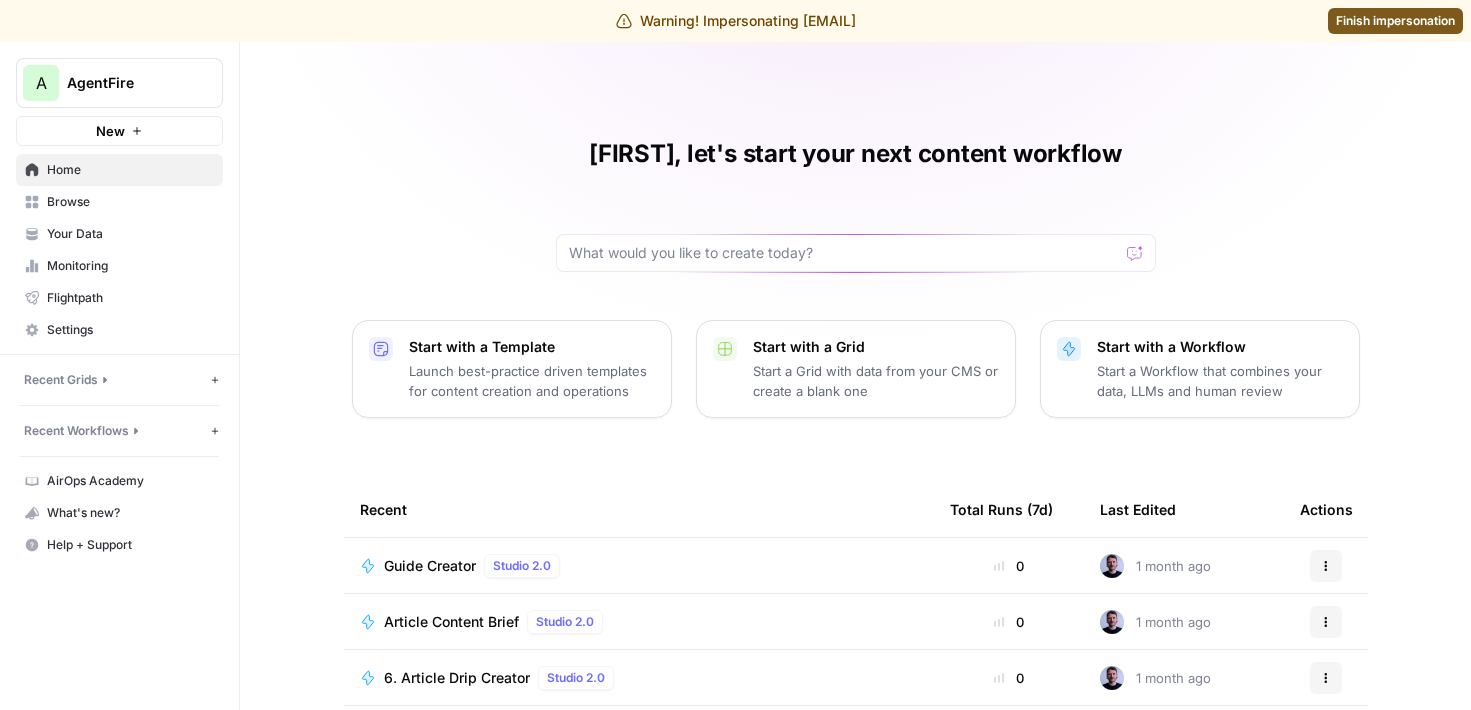 click on "Browse" at bounding box center (130, 202) 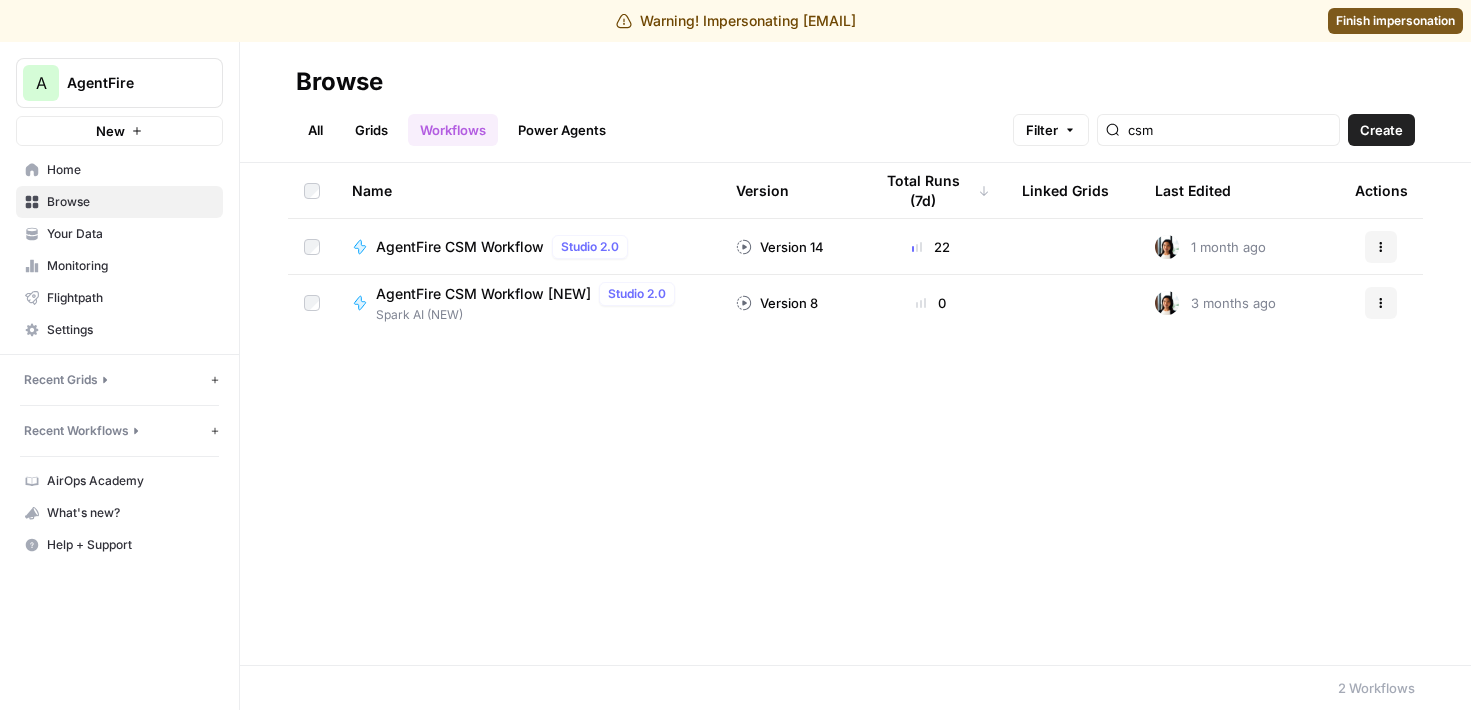 click on "Grids" at bounding box center [371, 130] 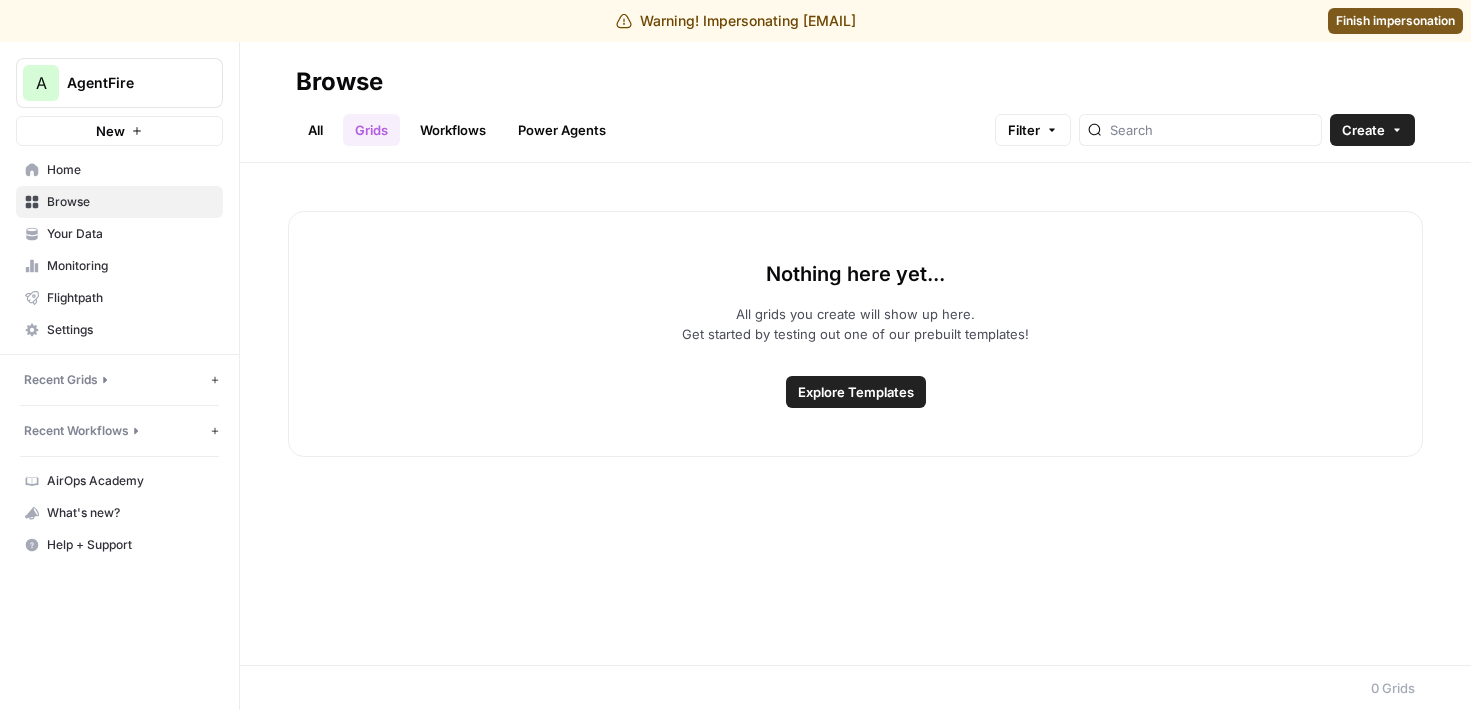 click on "Workflows" at bounding box center [453, 130] 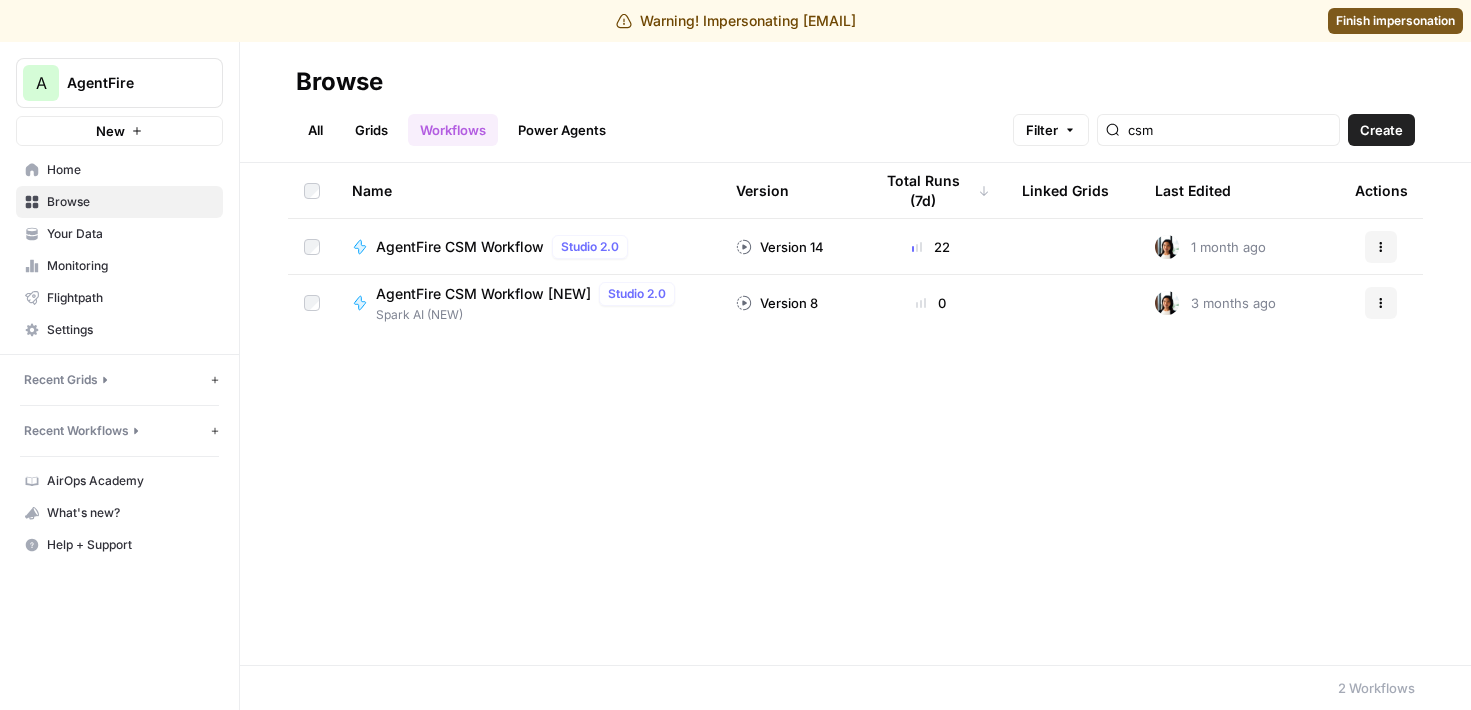 click on "AgentFire CSM Workflow" at bounding box center [460, 247] 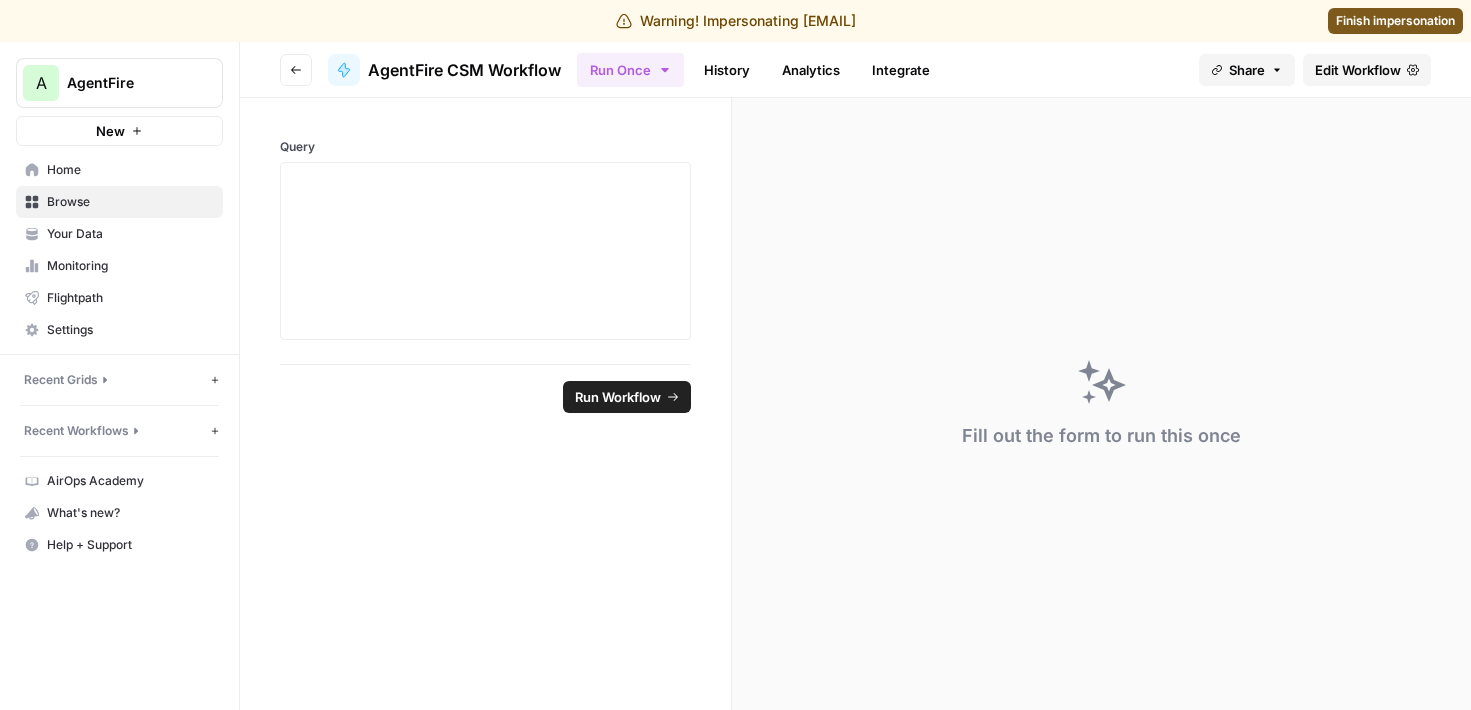 click on "History" at bounding box center [727, 70] 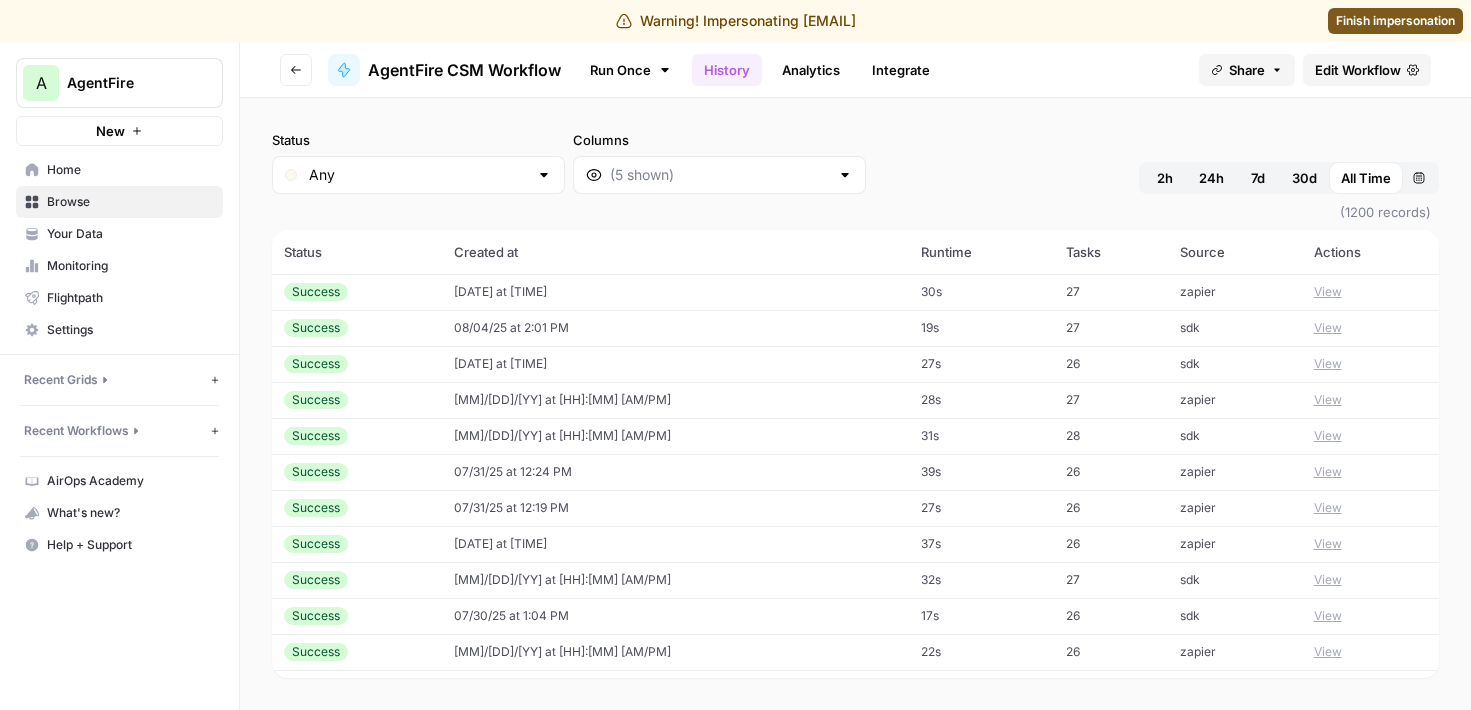 click on "Analytics" at bounding box center (811, 70) 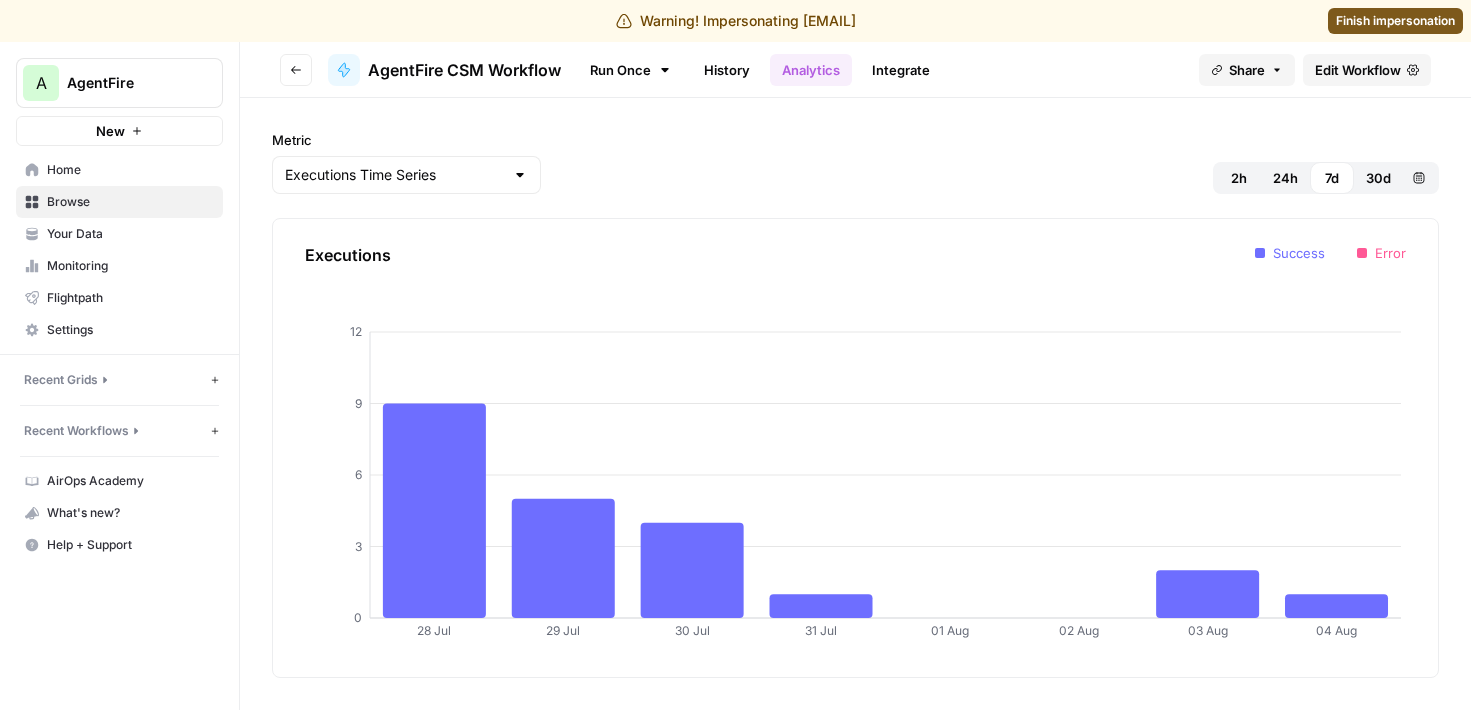 click on "Edit Workflow" at bounding box center (1358, 70) 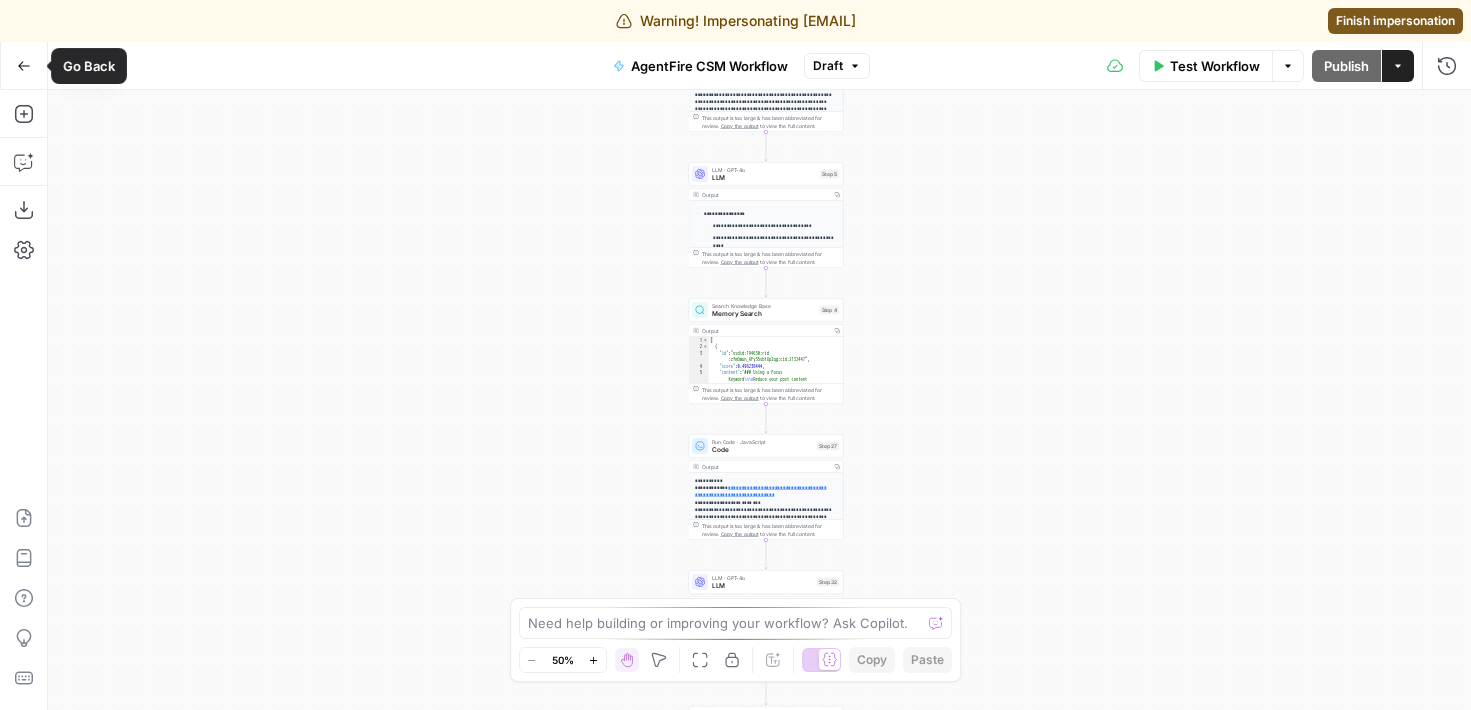 click 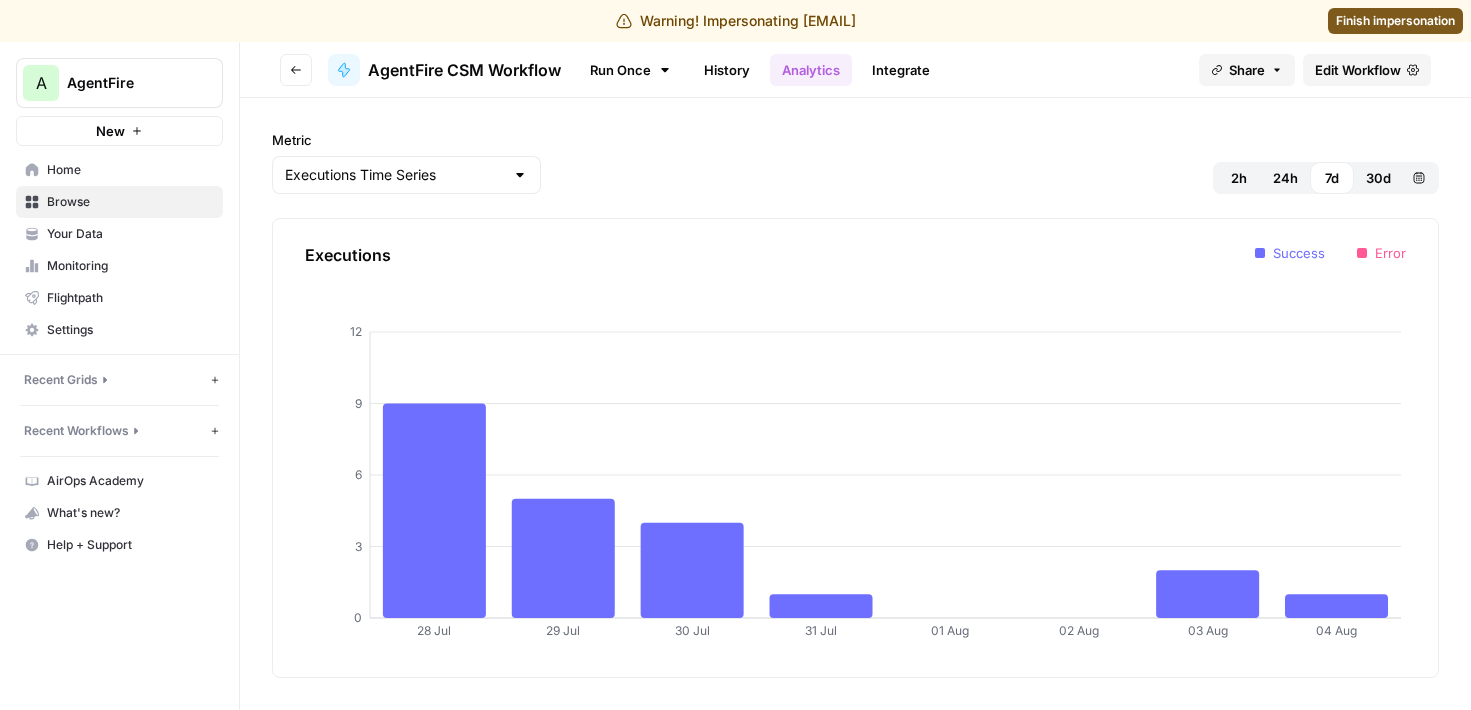 click on "Home" at bounding box center (130, 170) 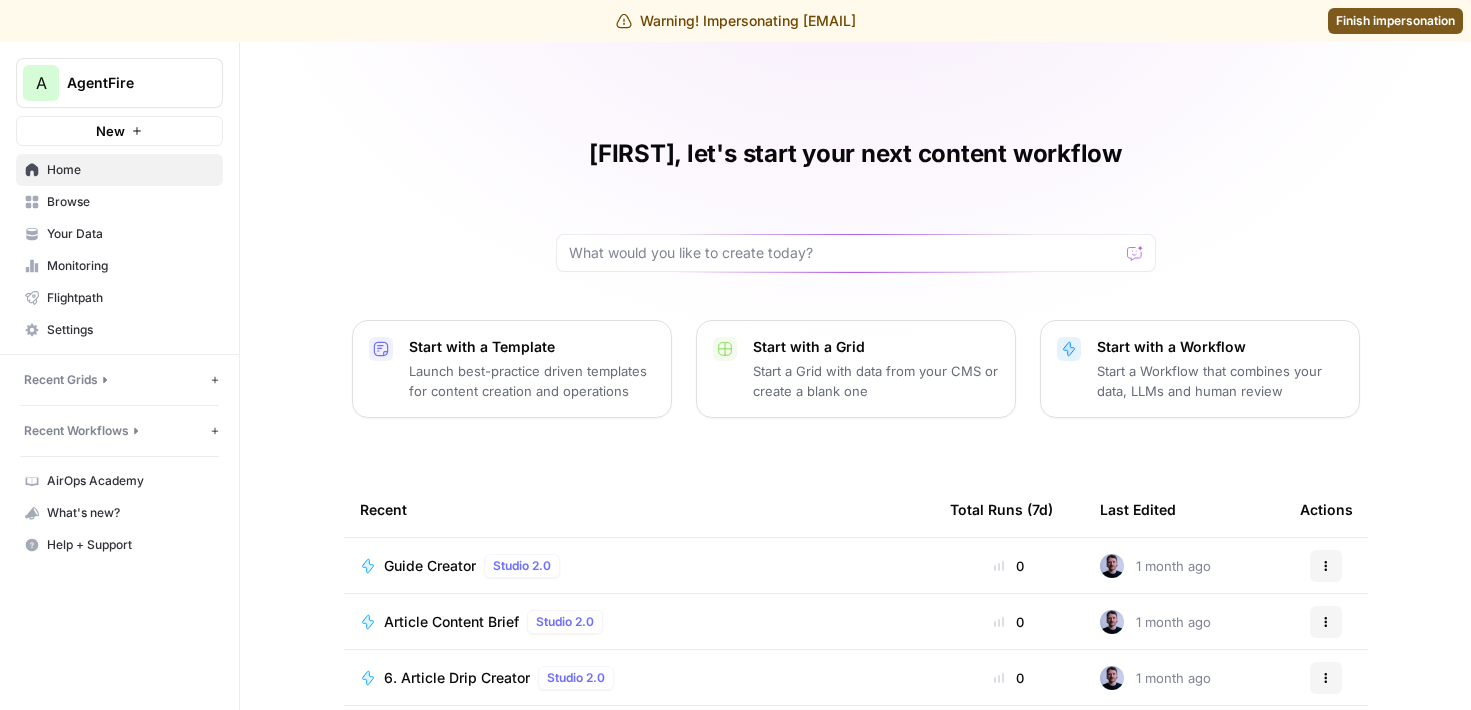 click on "Browse" at bounding box center (130, 202) 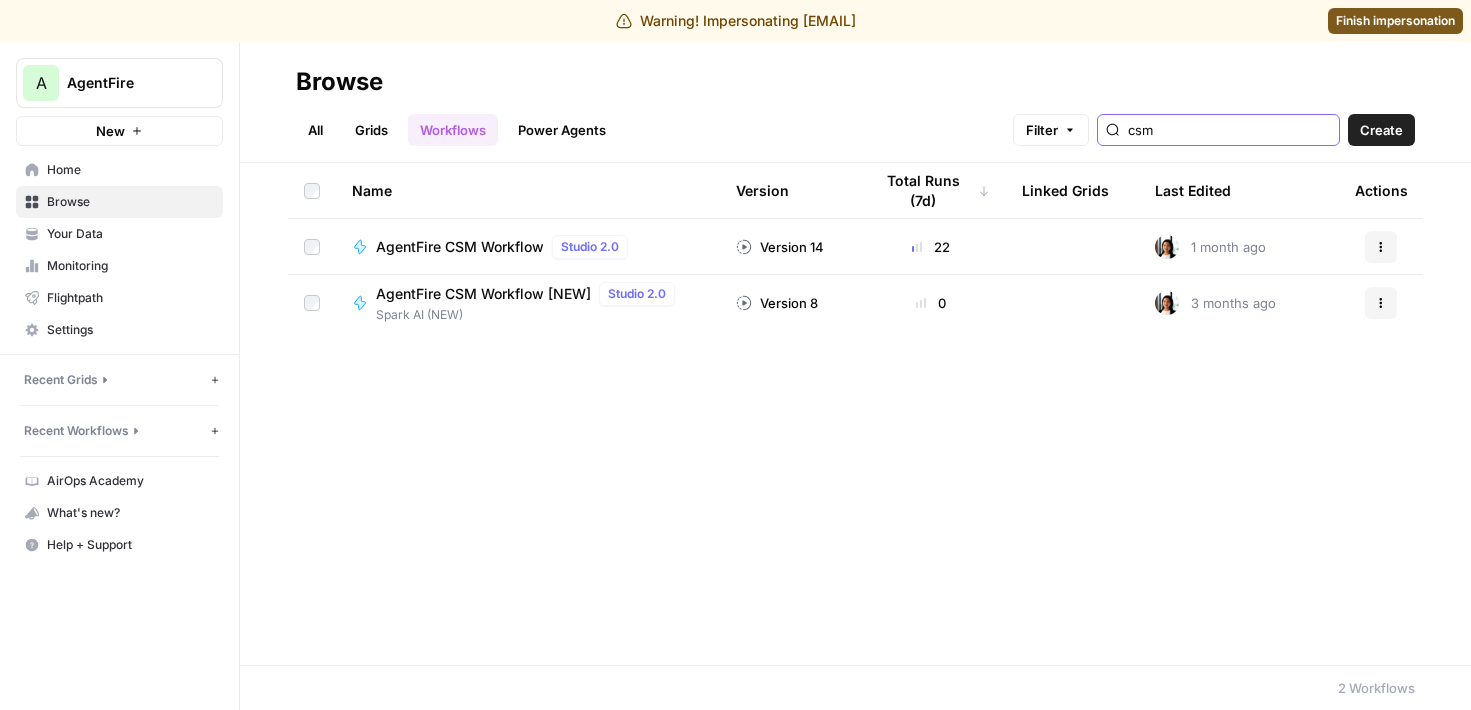 click on "csm" at bounding box center (1229, 130) 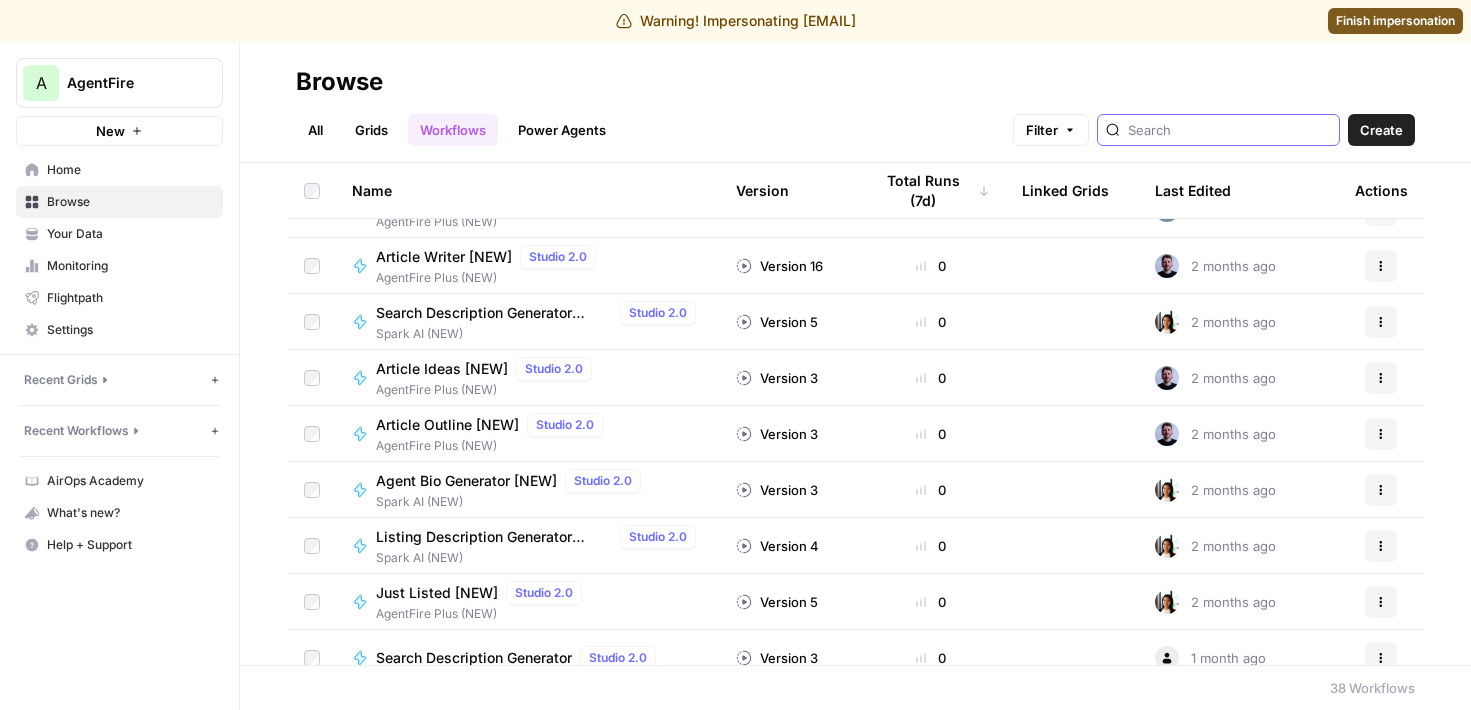scroll, scrollTop: 1530, scrollLeft: 0, axis: vertical 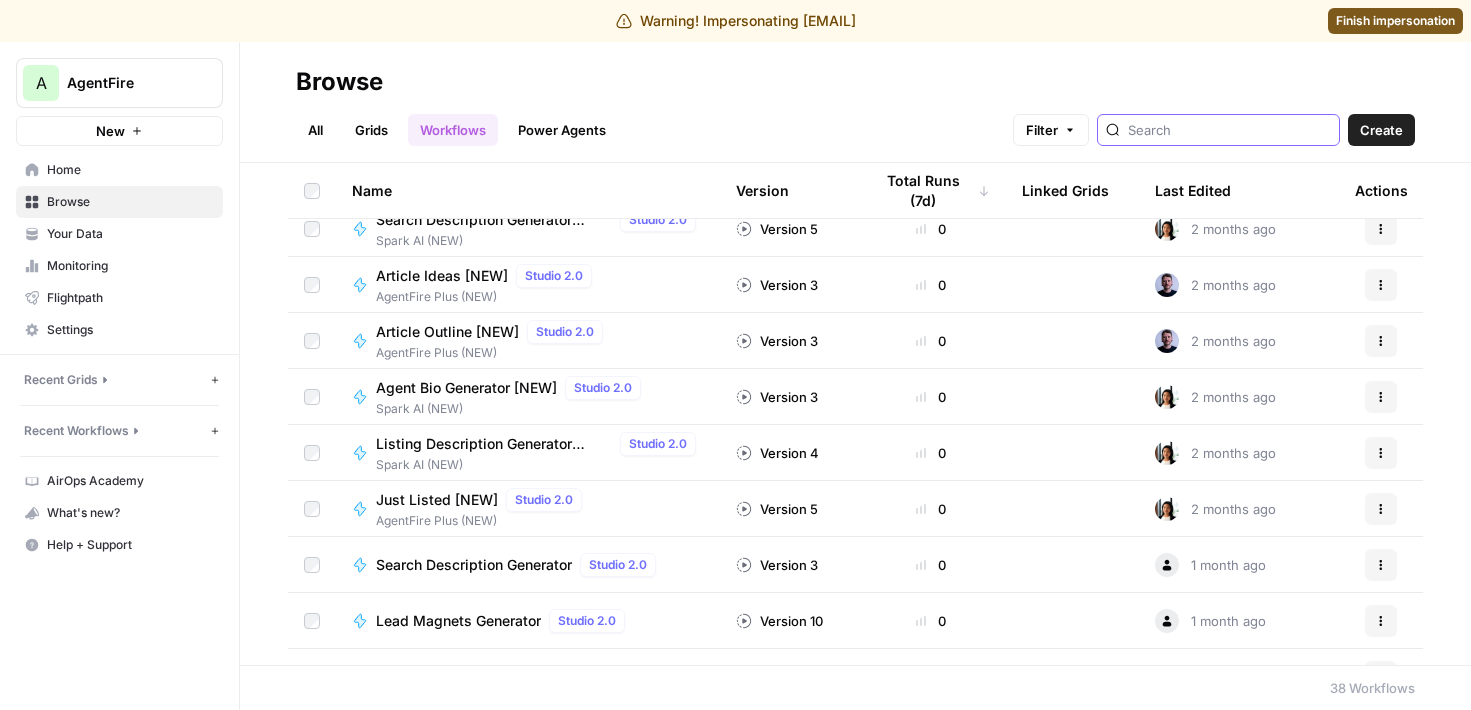type 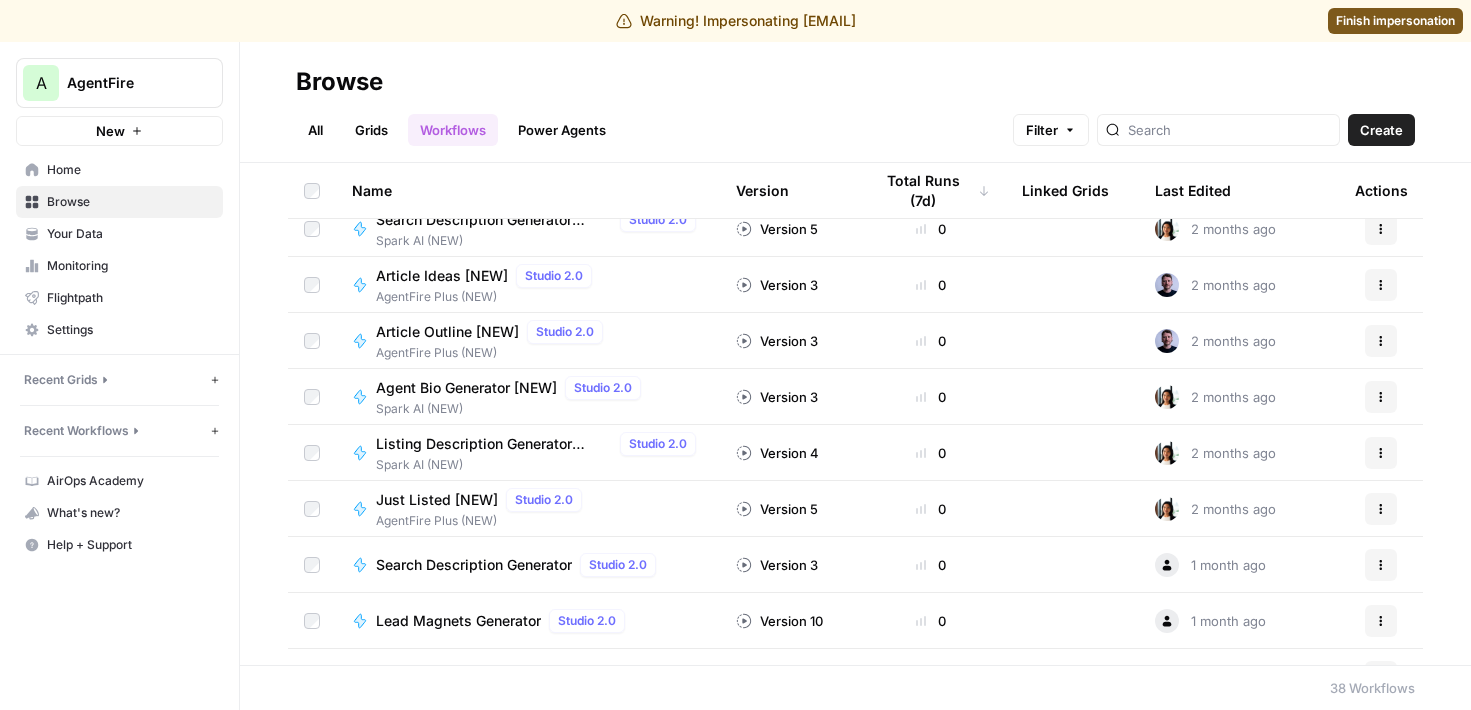 click on "Finish impersonation" at bounding box center (1395, 21) 